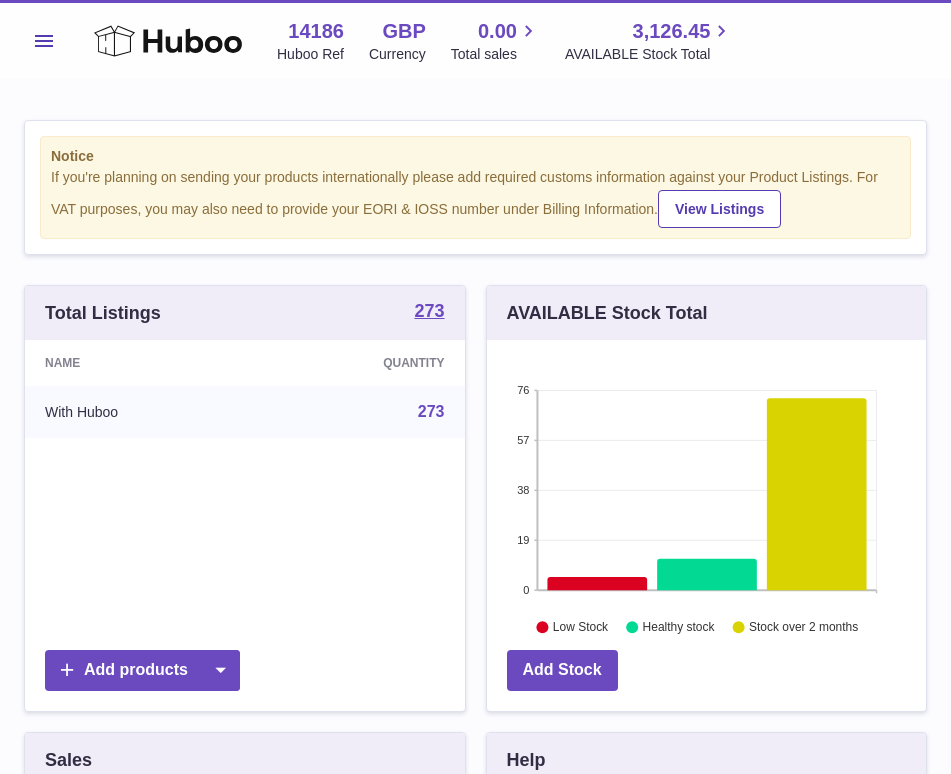 scroll, scrollTop: 0, scrollLeft: 0, axis: both 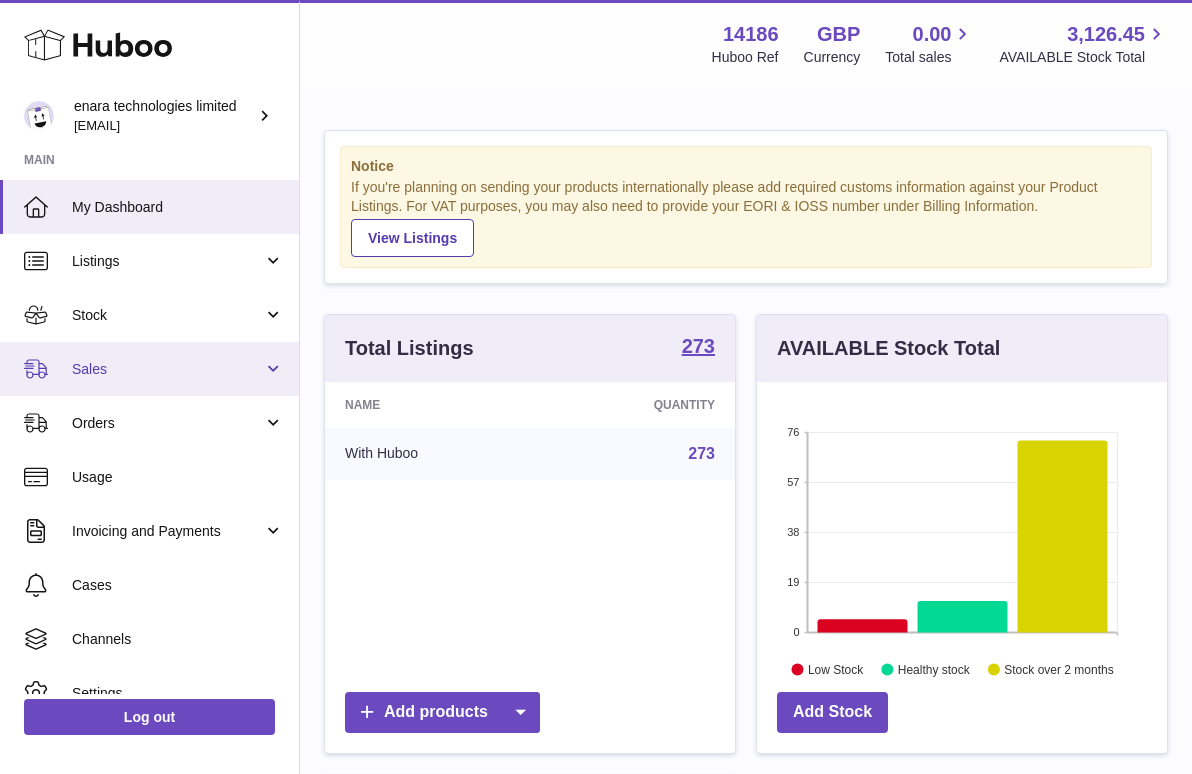 click on "Sales" at bounding box center (167, 369) 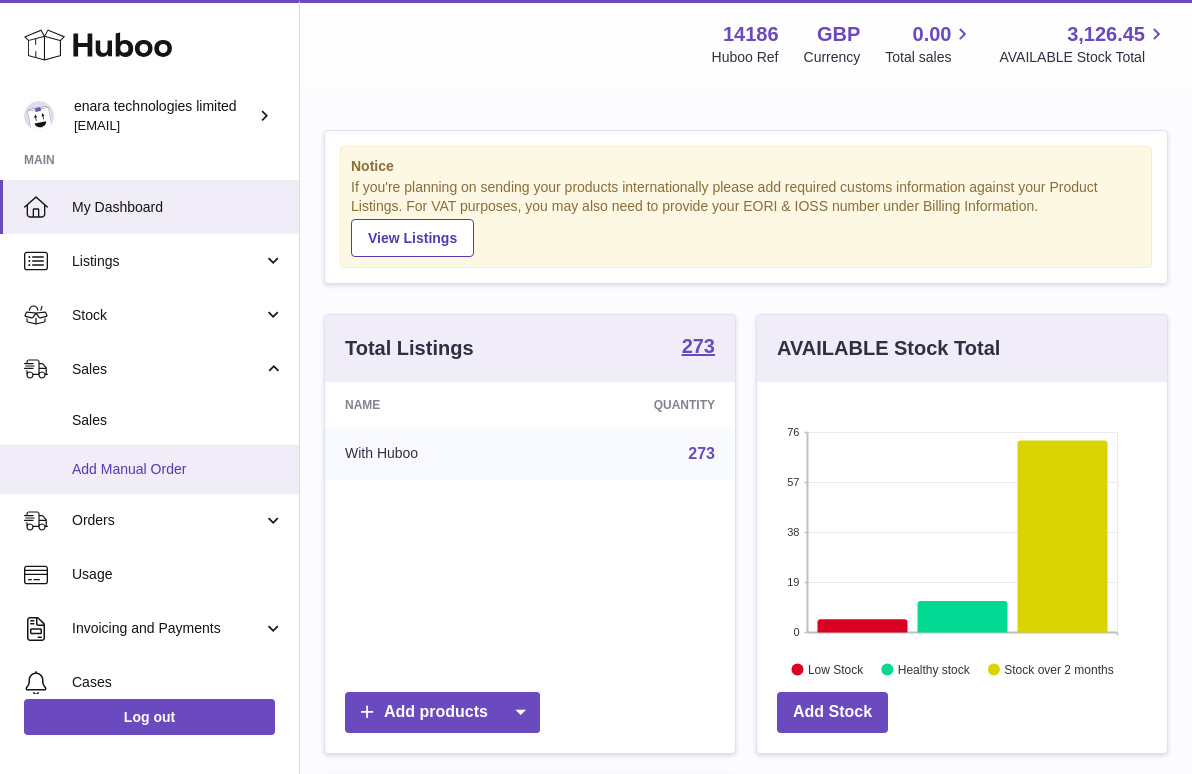 click on "Add Manual Order" at bounding box center [149, 469] 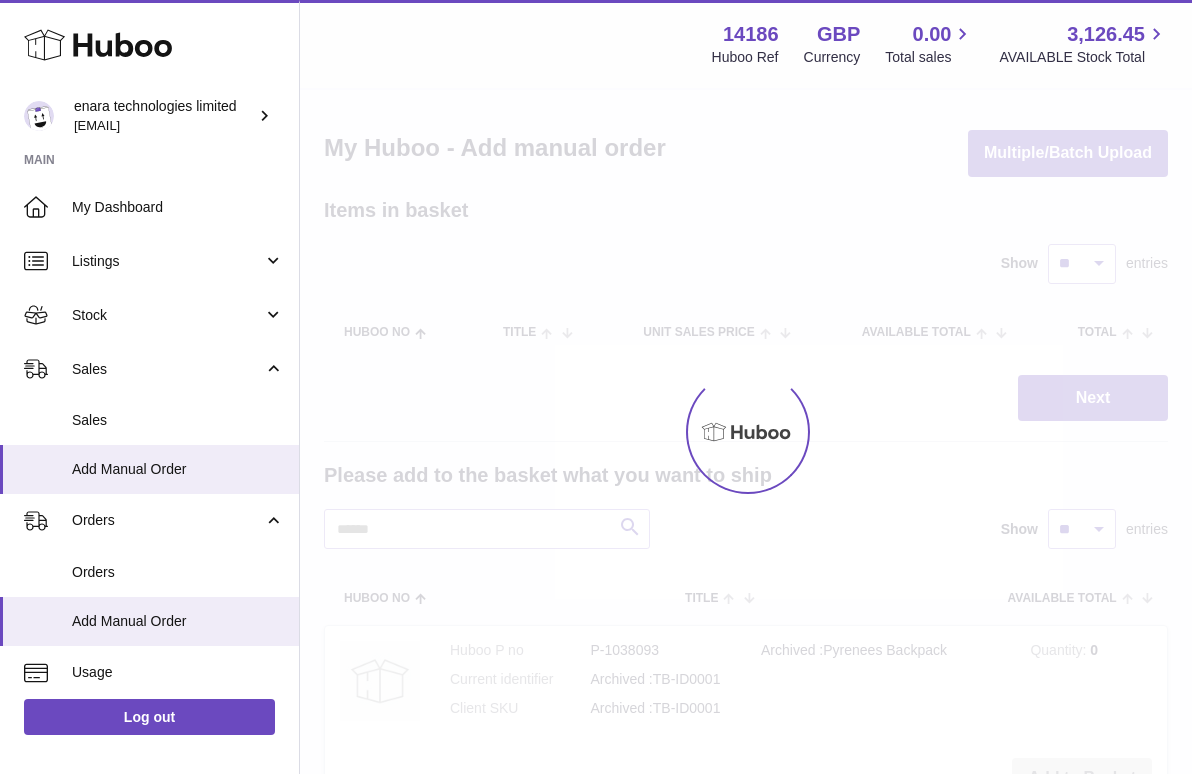 scroll, scrollTop: 0, scrollLeft: 0, axis: both 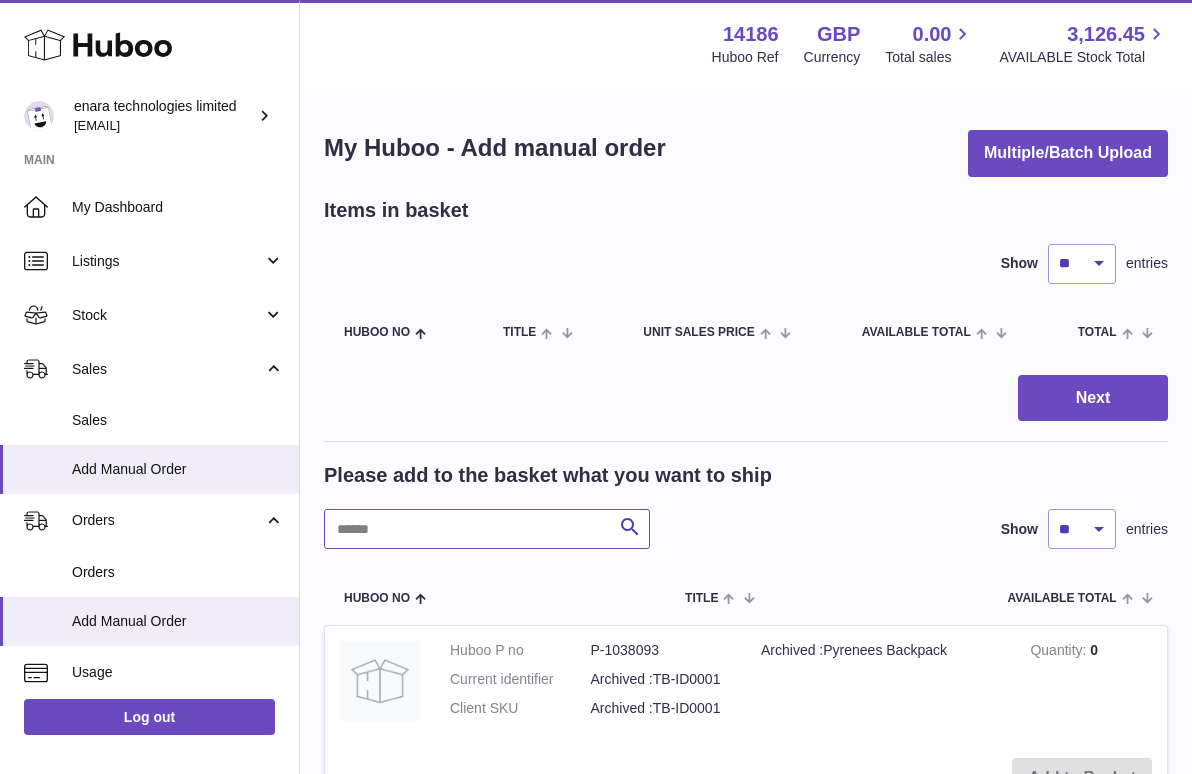 click at bounding box center (487, 529) 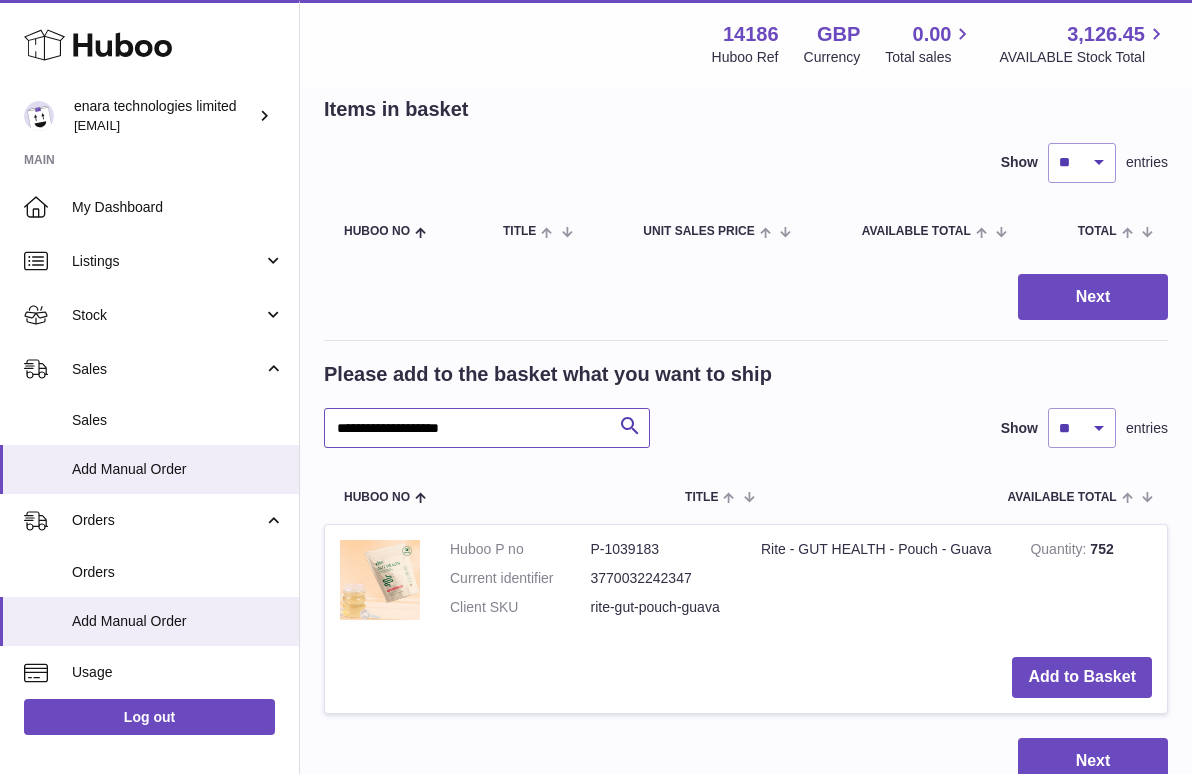 scroll, scrollTop: 142, scrollLeft: 0, axis: vertical 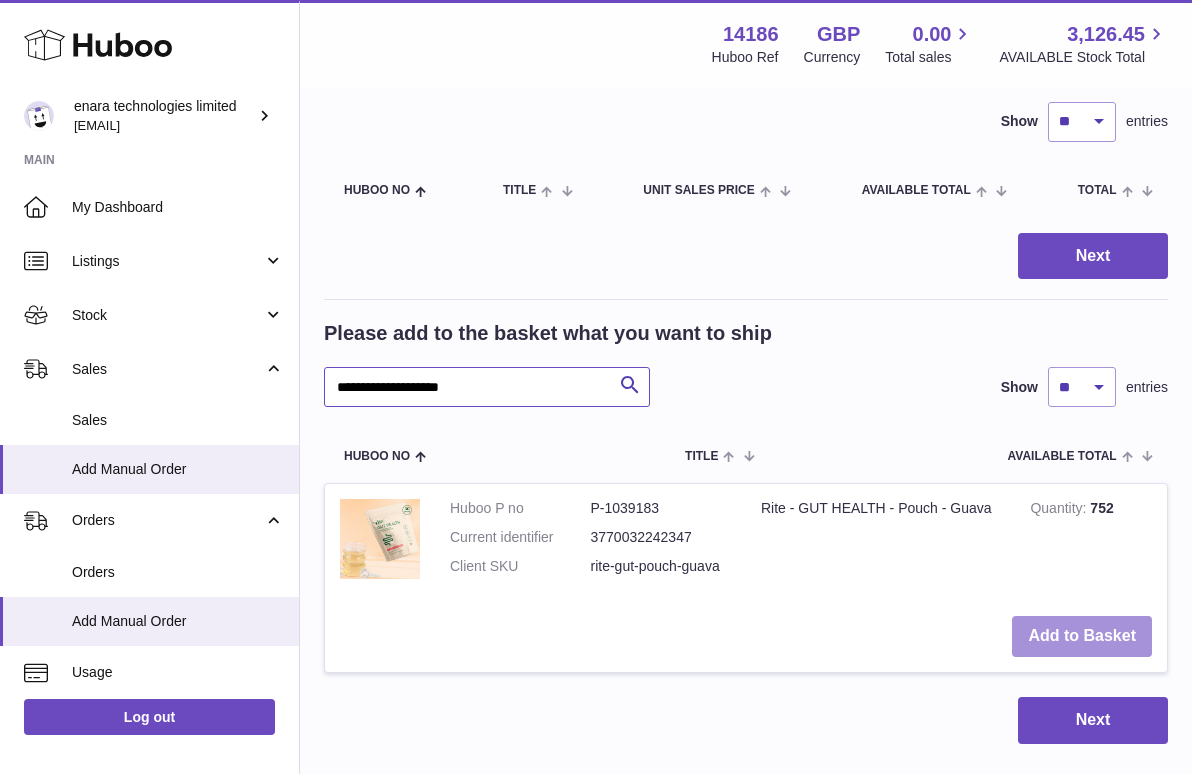 type on "**********" 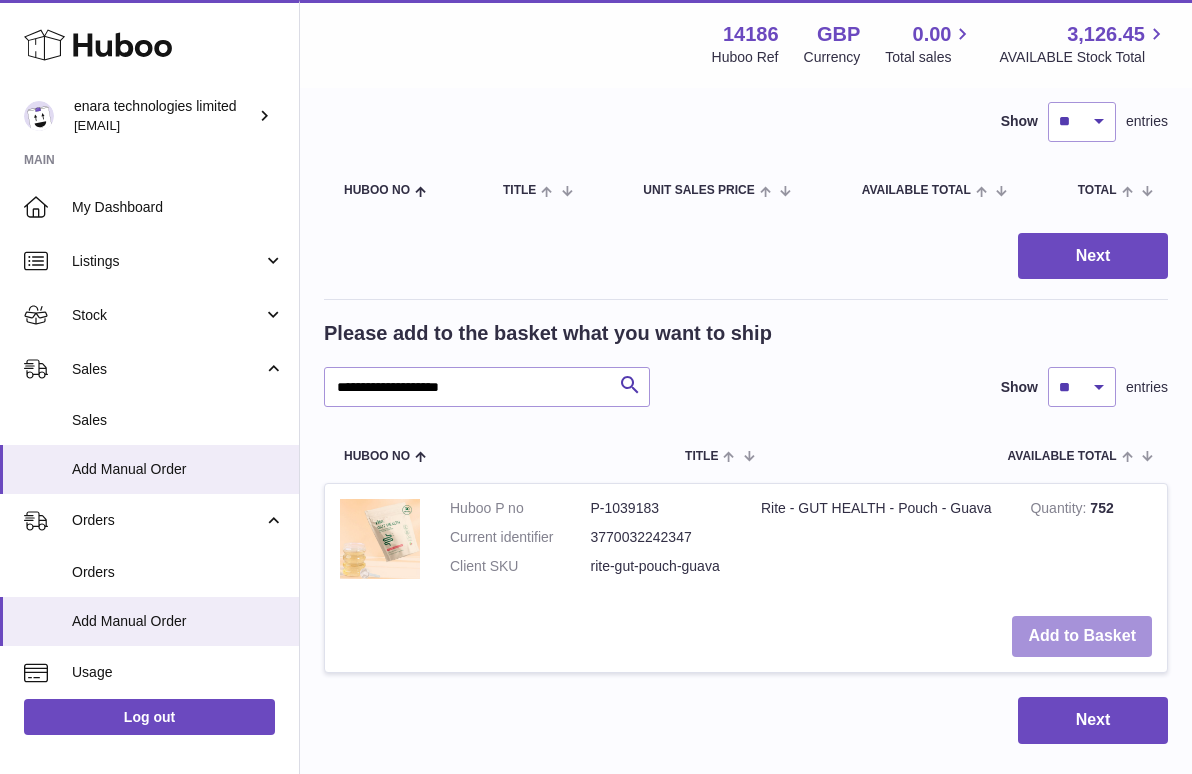 click on "Add to Basket" at bounding box center [1082, 636] 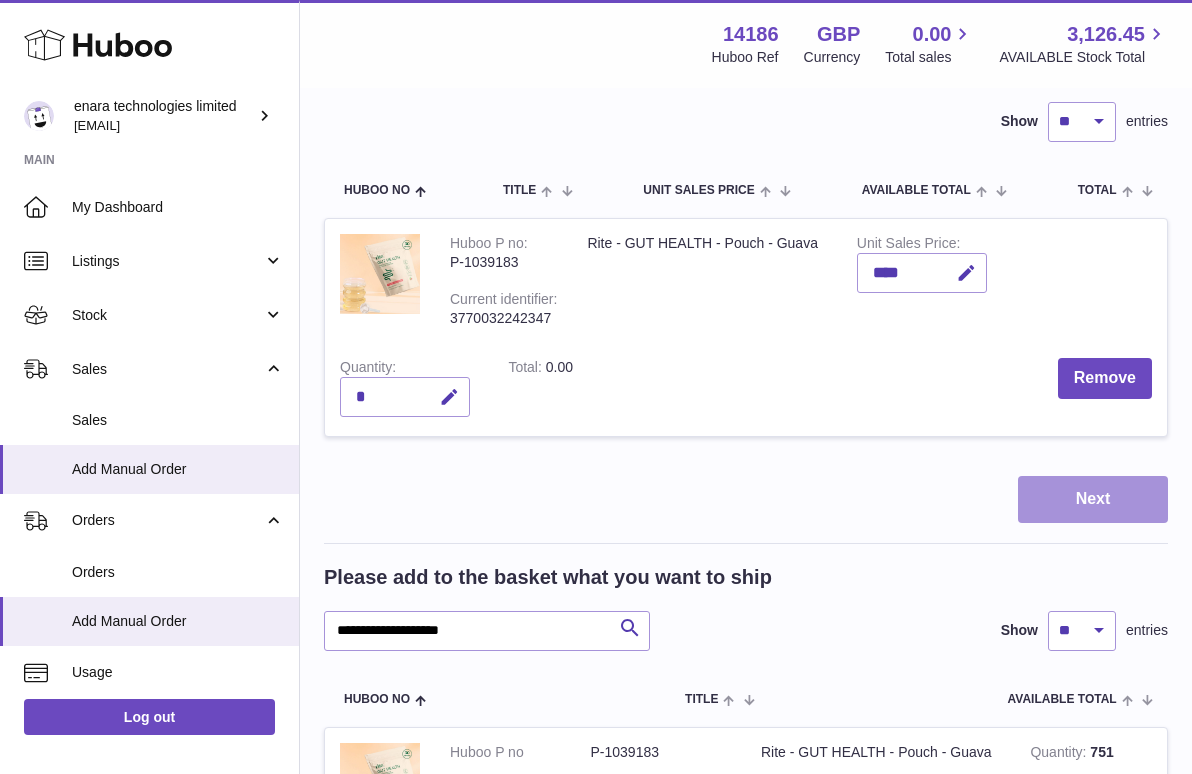 click on "Next" at bounding box center [1093, 499] 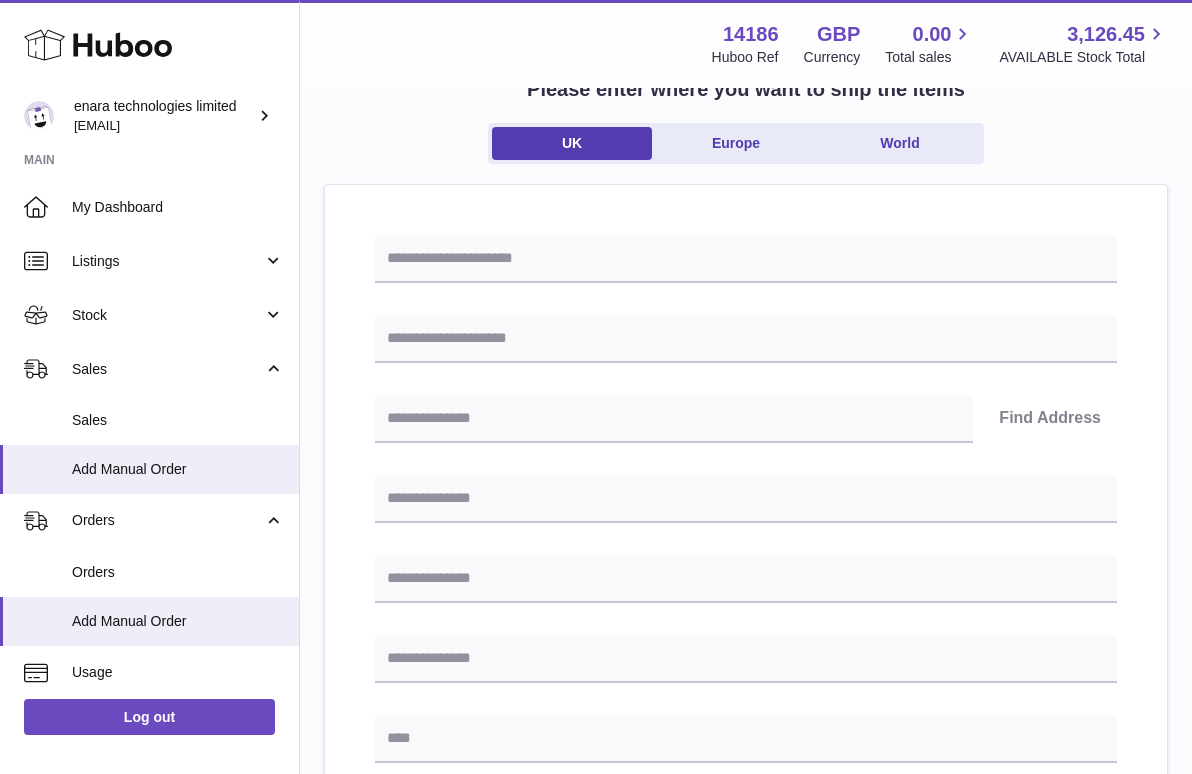 scroll, scrollTop: 0, scrollLeft: 0, axis: both 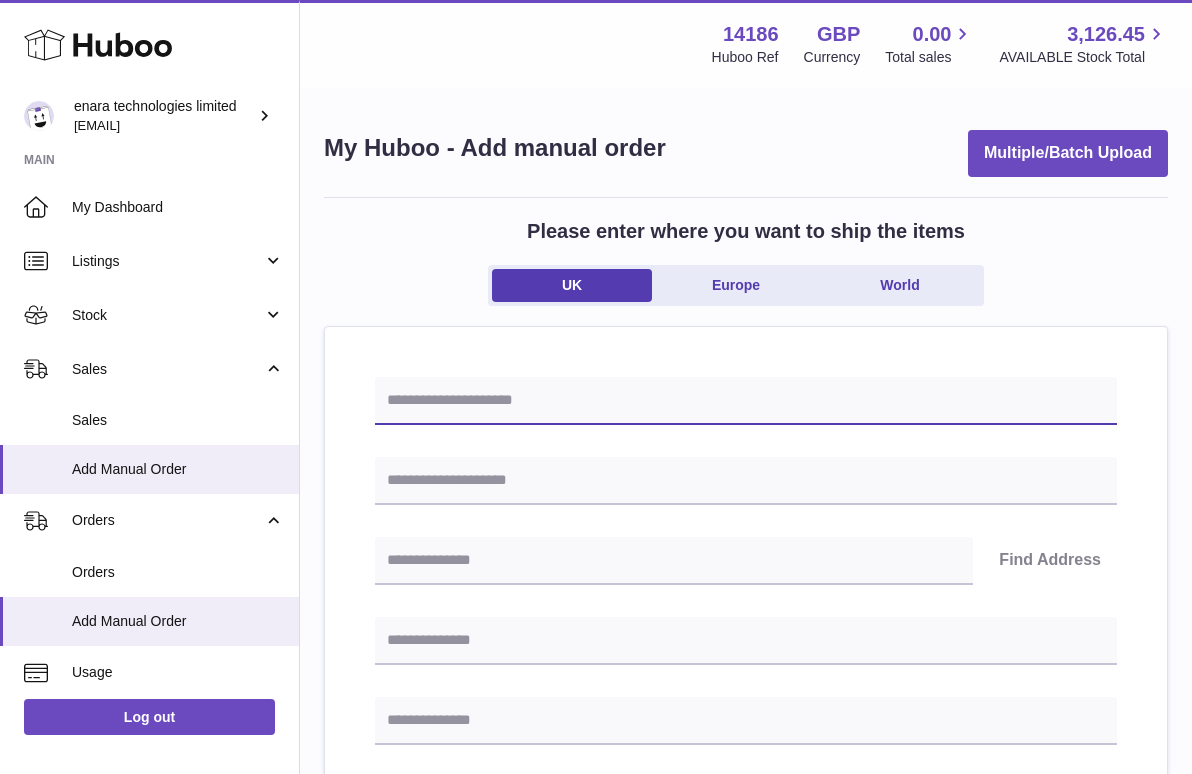 click at bounding box center (746, 401) 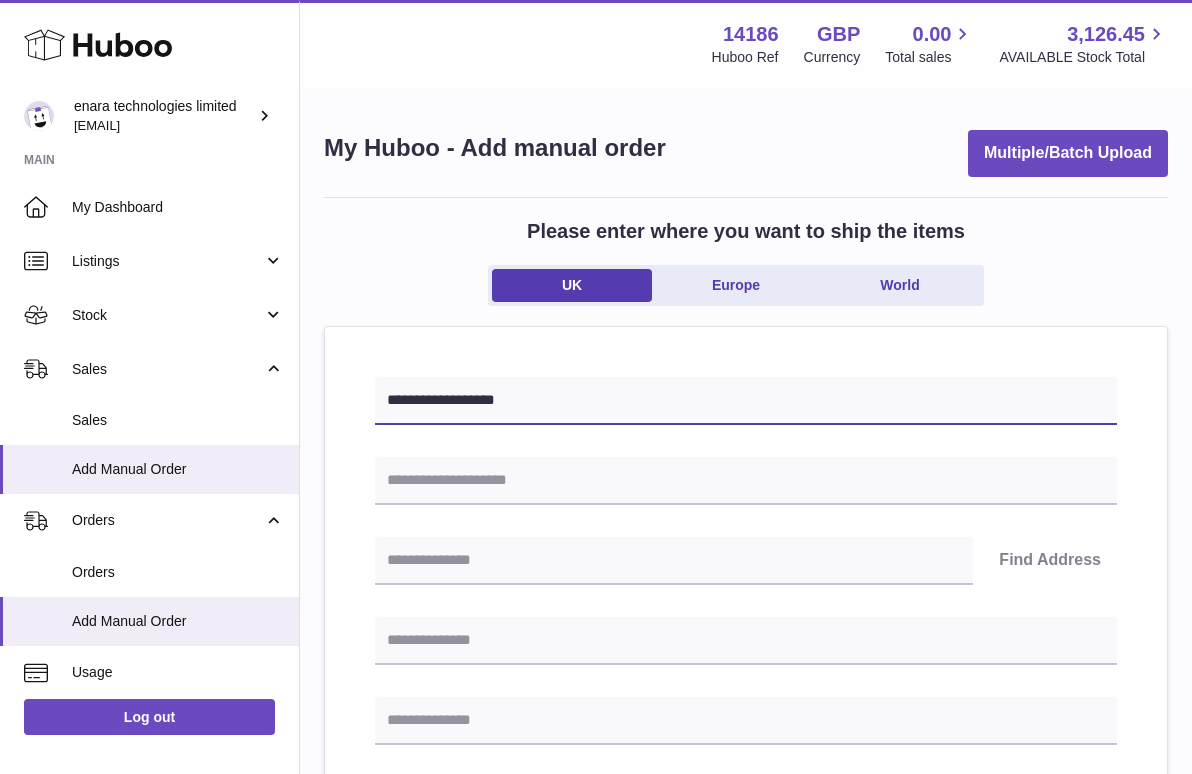 type on "**********" 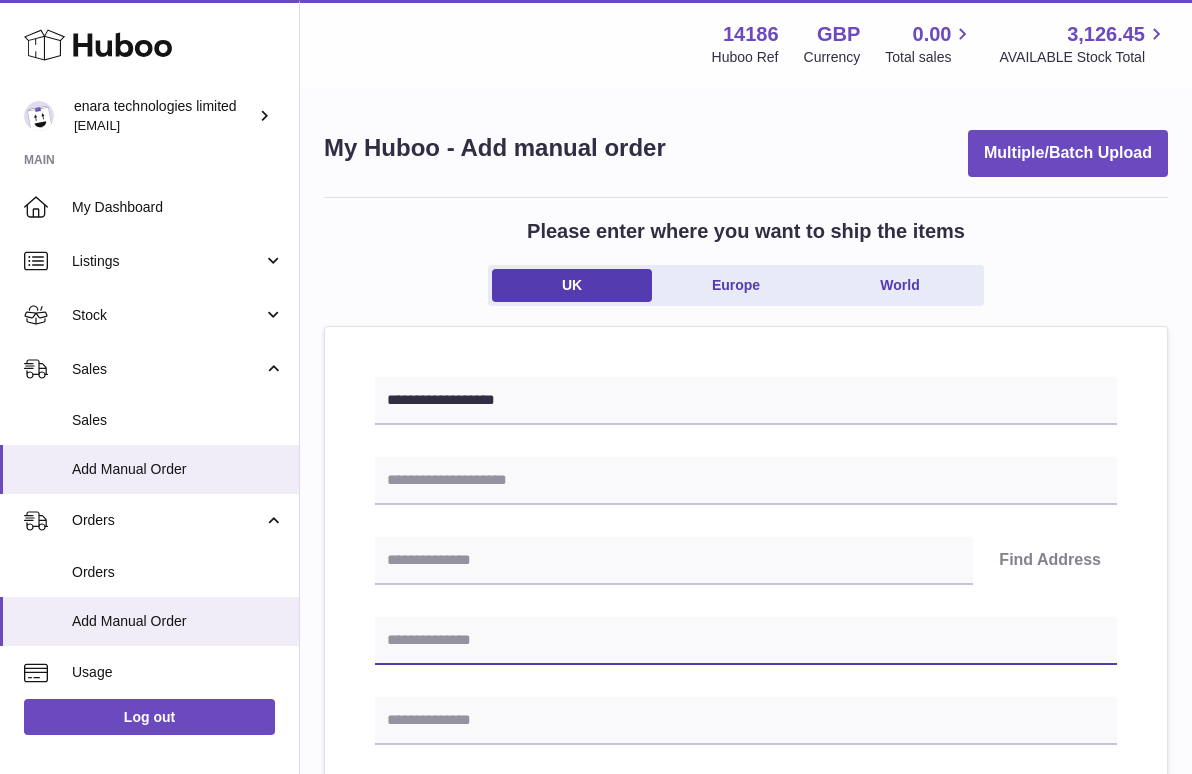 paste on "**********" 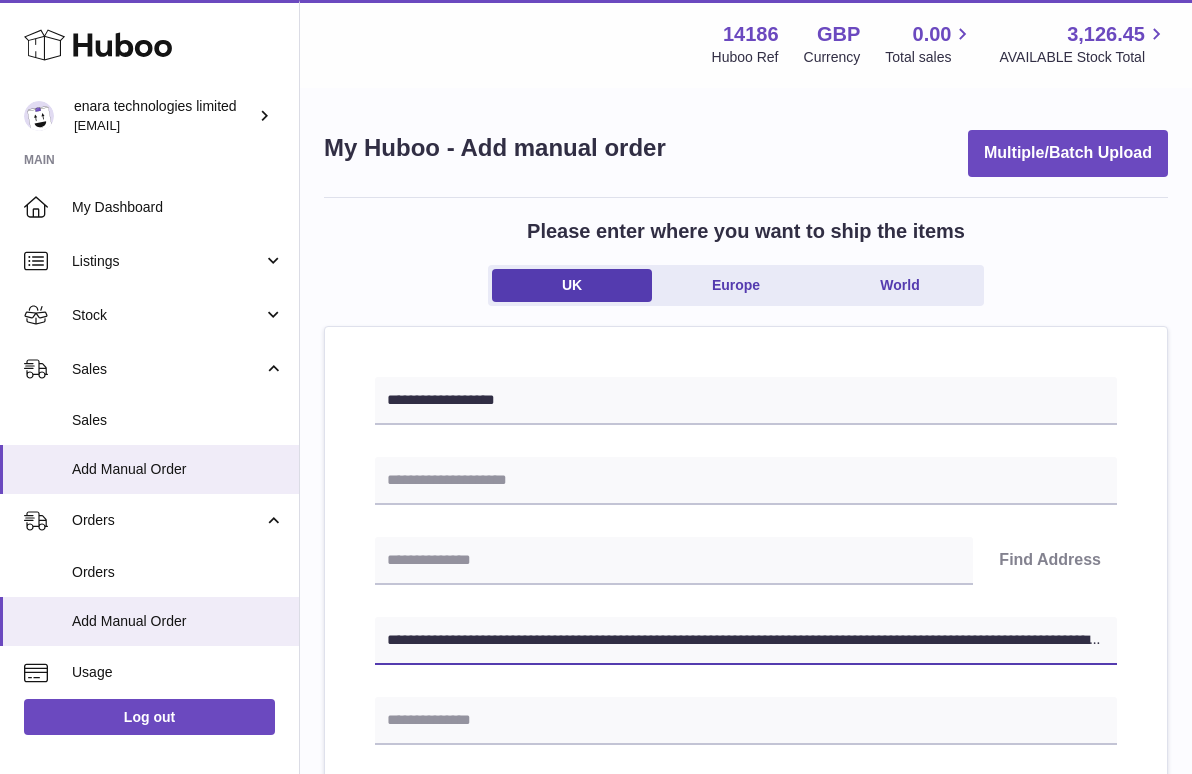 drag, startPoint x: 654, startPoint y: 639, endPoint x: 1197, endPoint y: 685, distance: 544.94495 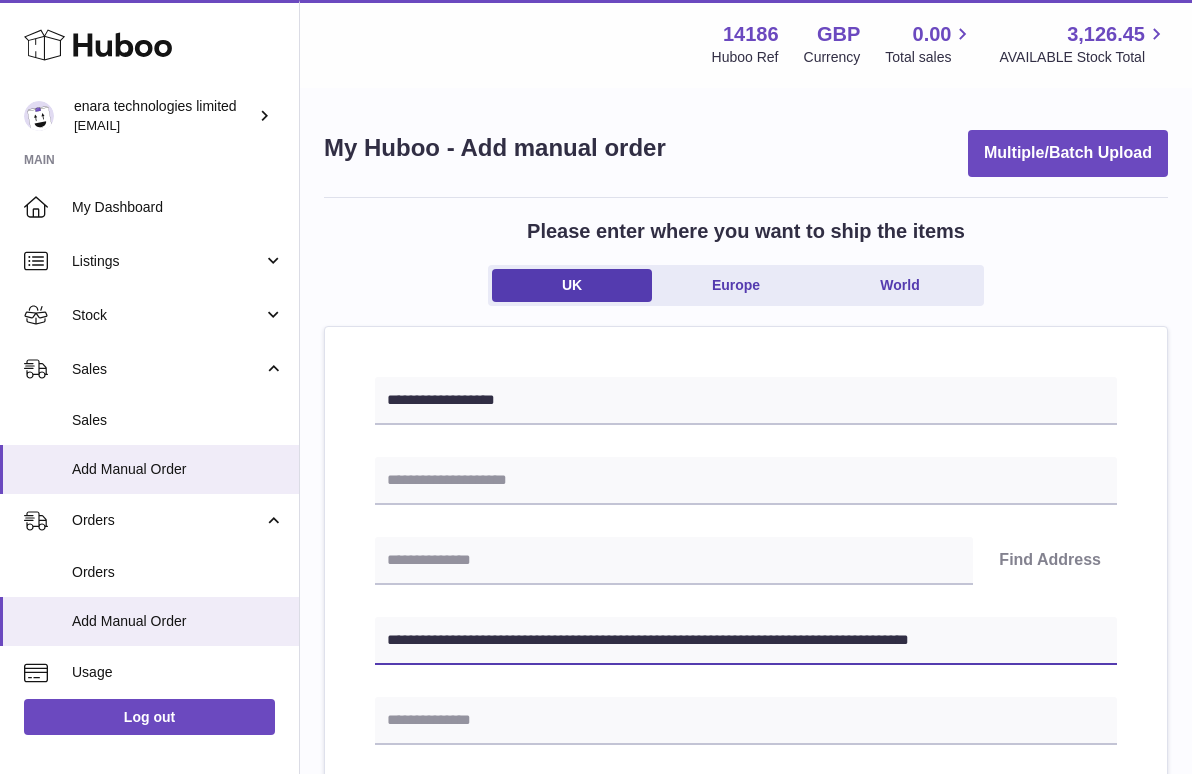 type on "**********" 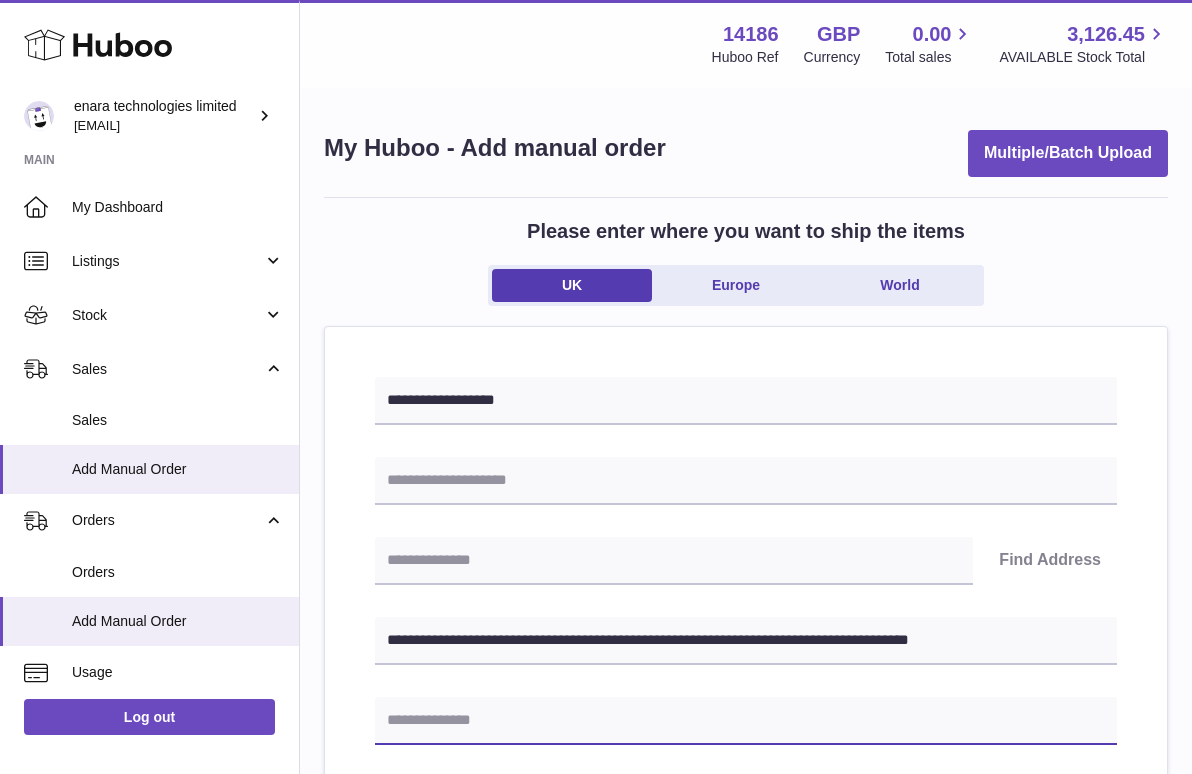 paste on "**********" 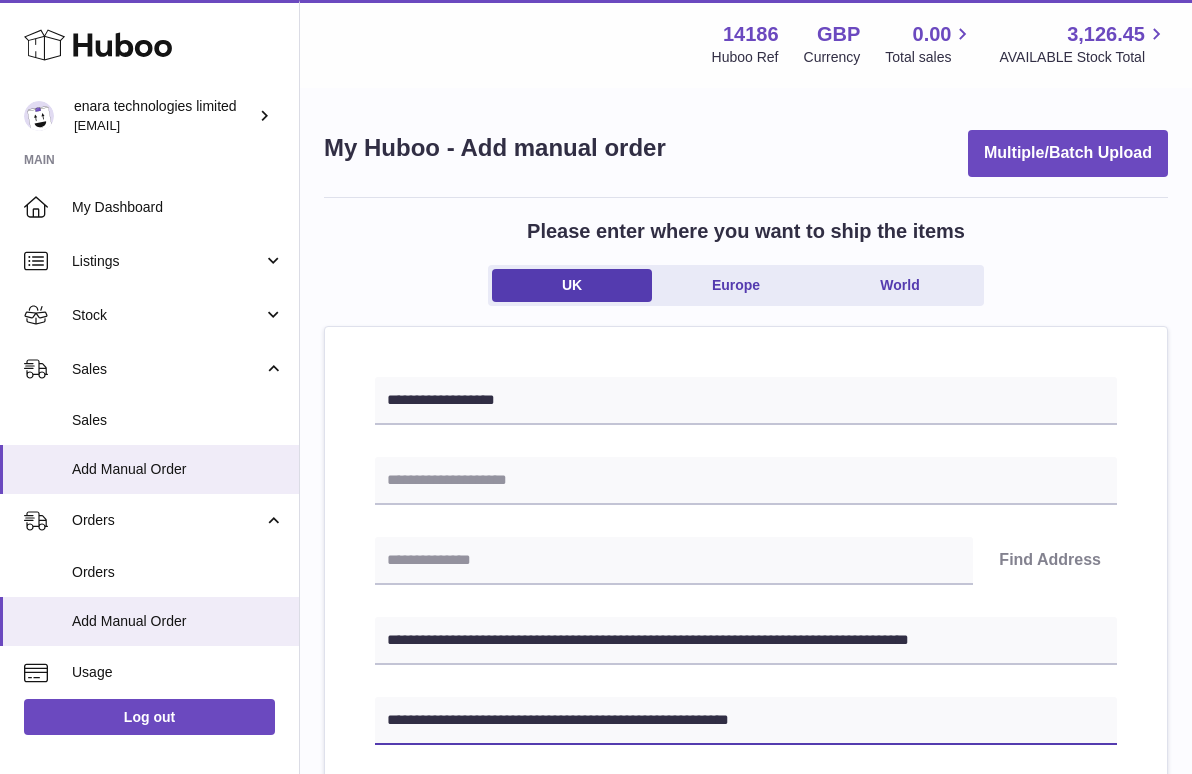 type on "**********" 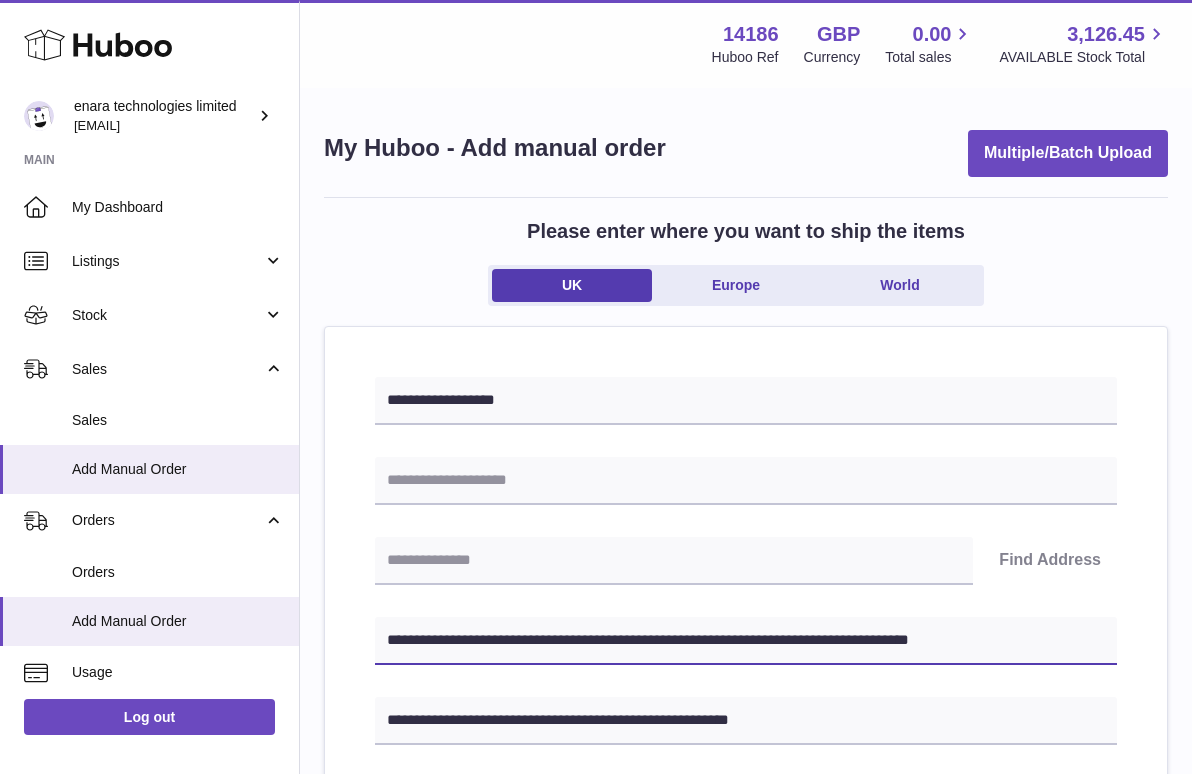 drag, startPoint x: 500, startPoint y: 637, endPoint x: 396, endPoint y: 634, distance: 104.04326 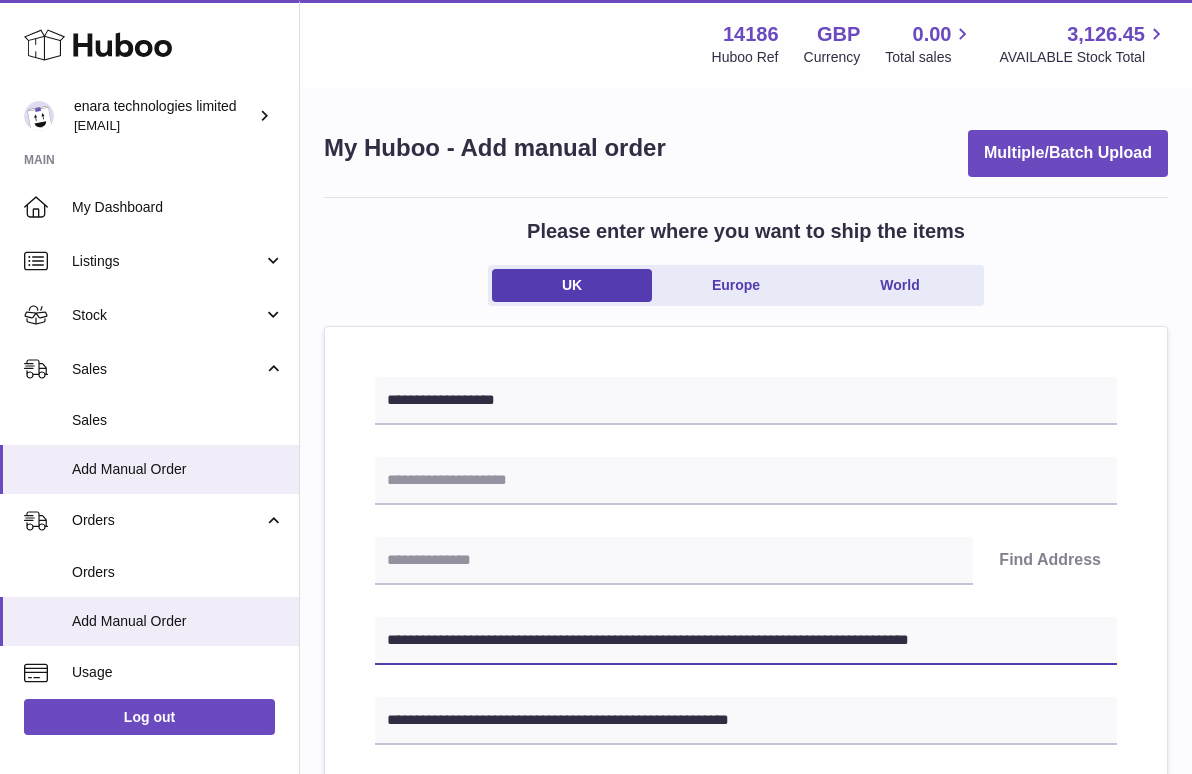 click on "**********" at bounding box center [746, 641] 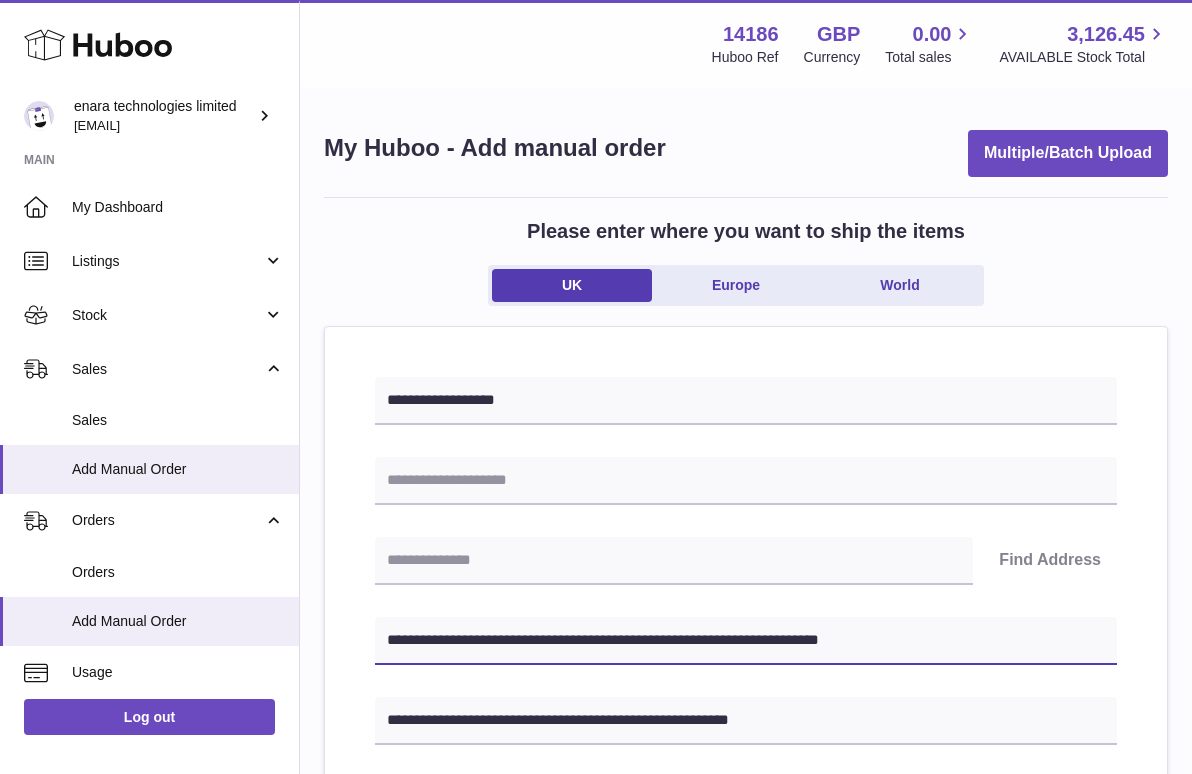 type on "**********" 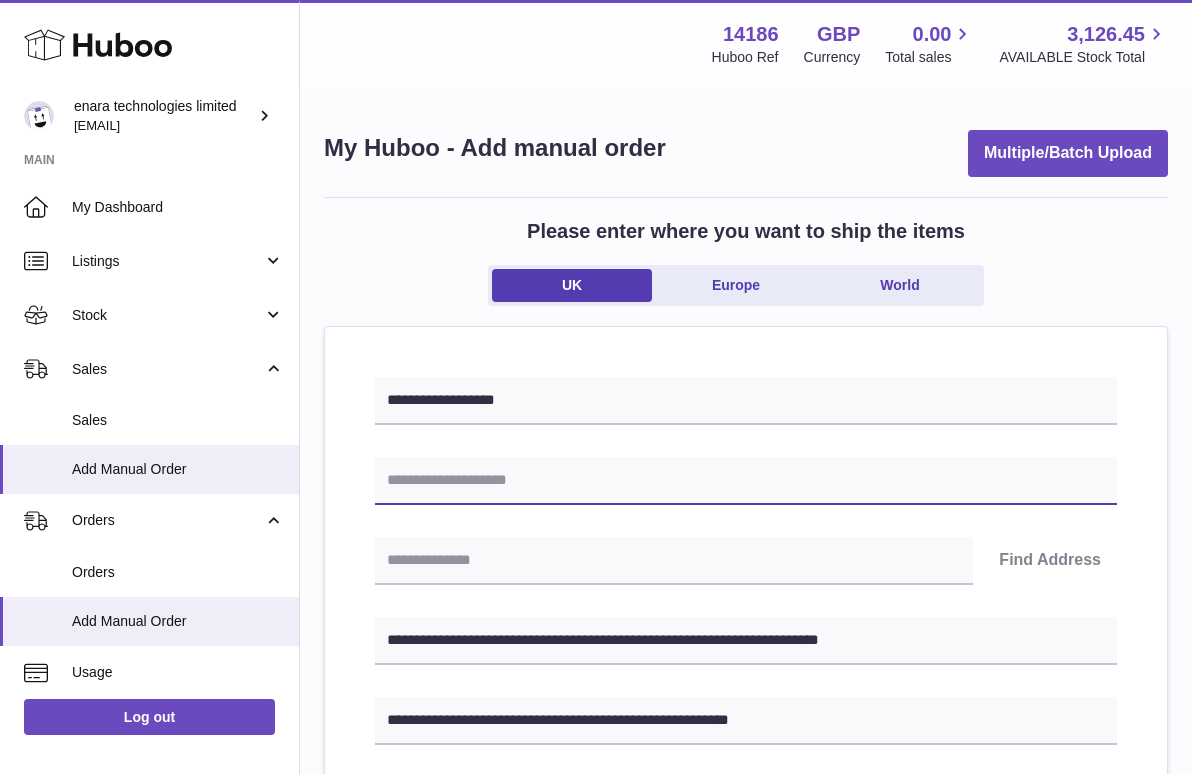 paste on "**********" 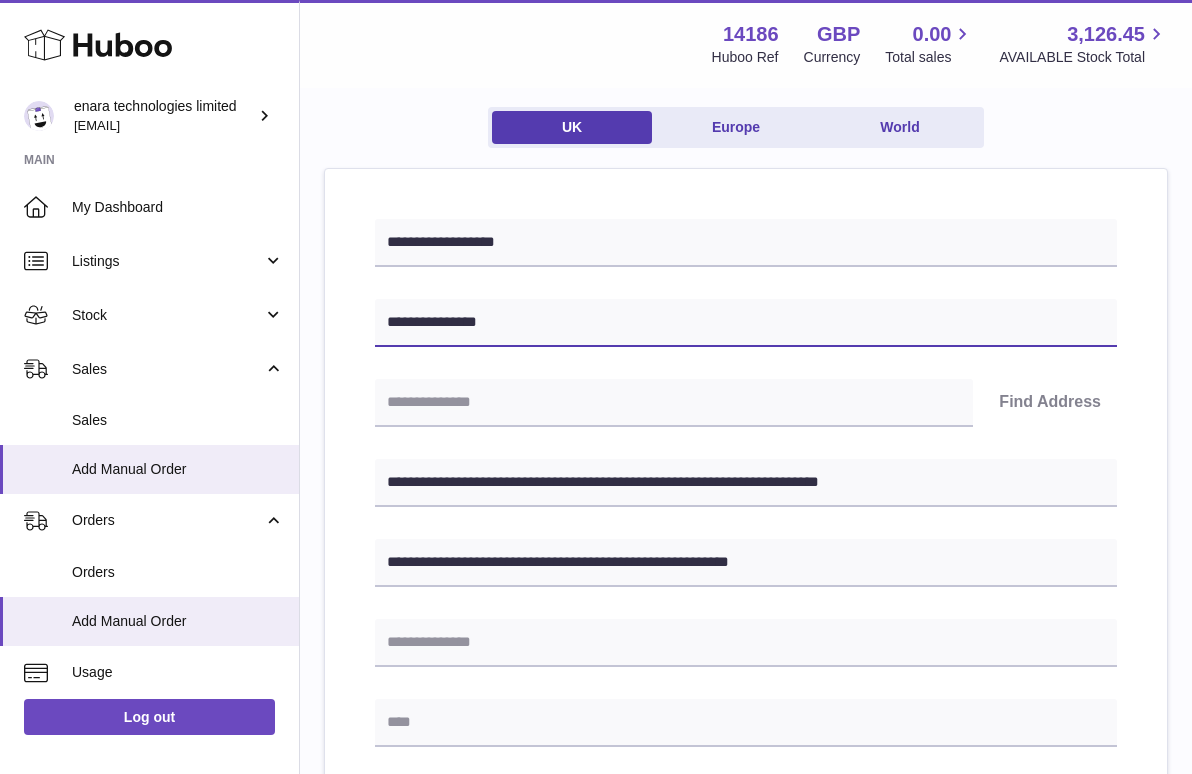scroll, scrollTop: 172, scrollLeft: 0, axis: vertical 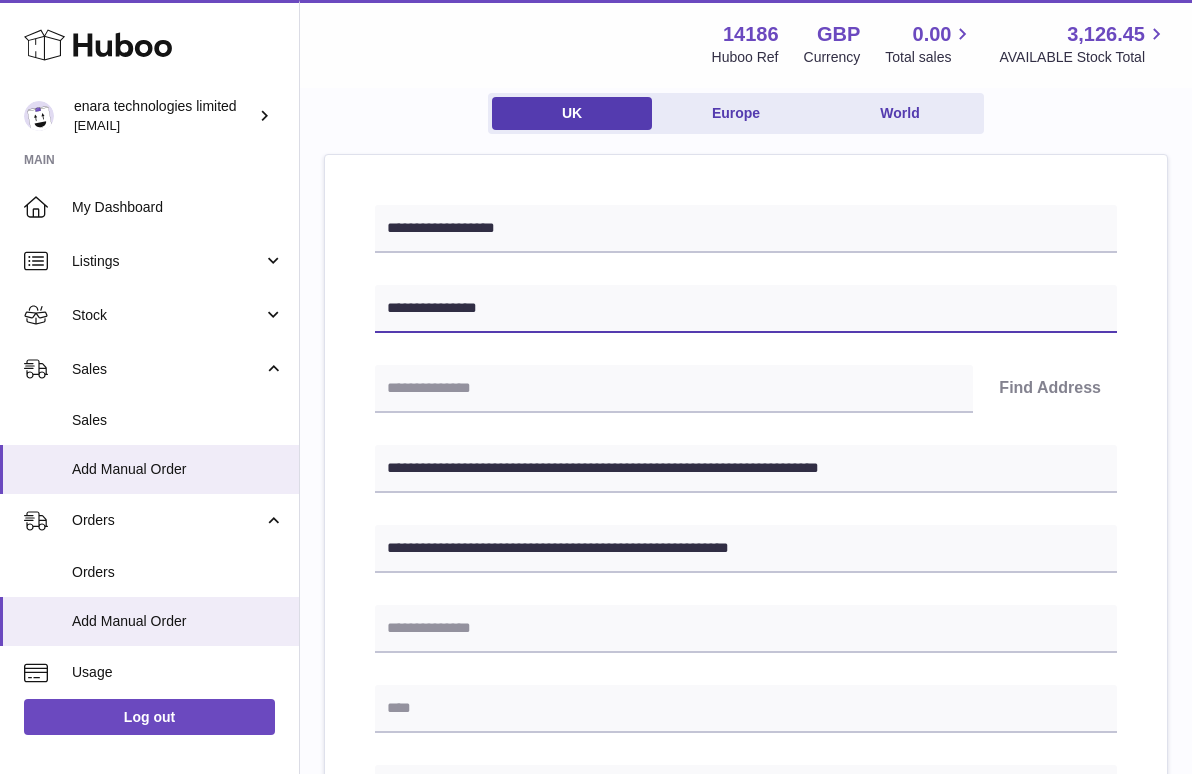 type on "**********" 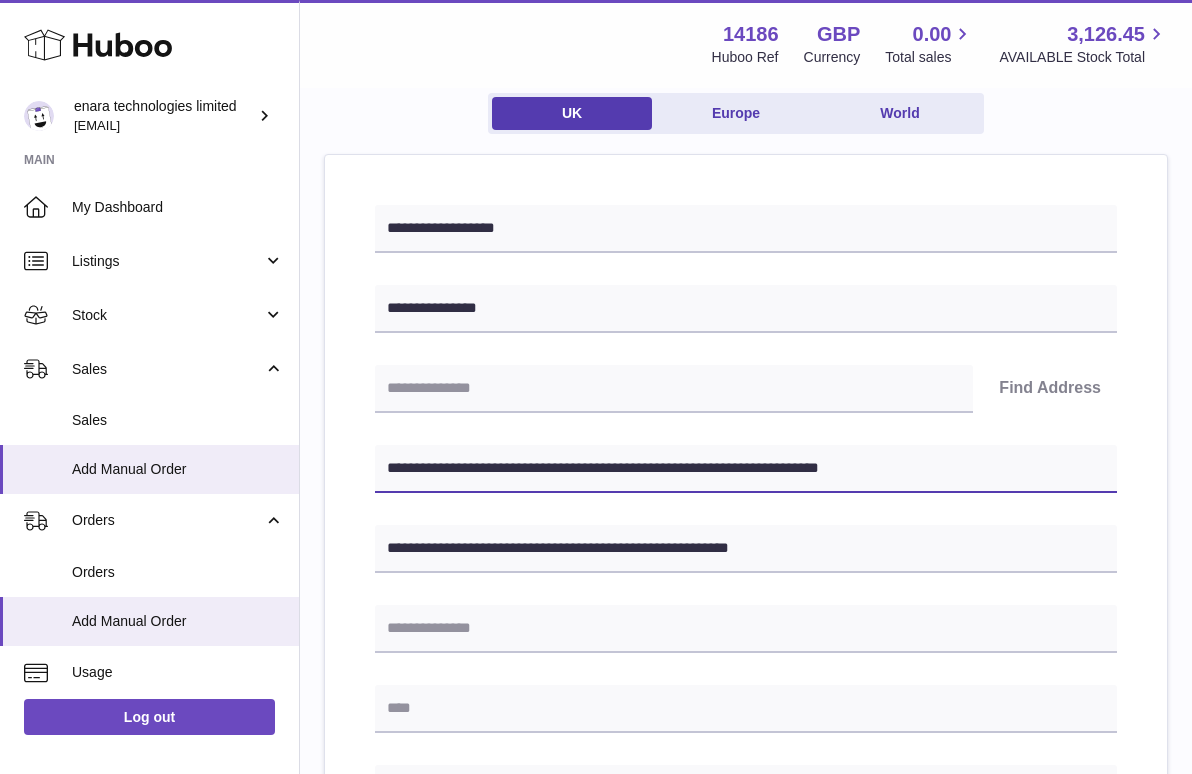 click on "**********" at bounding box center [746, 469] 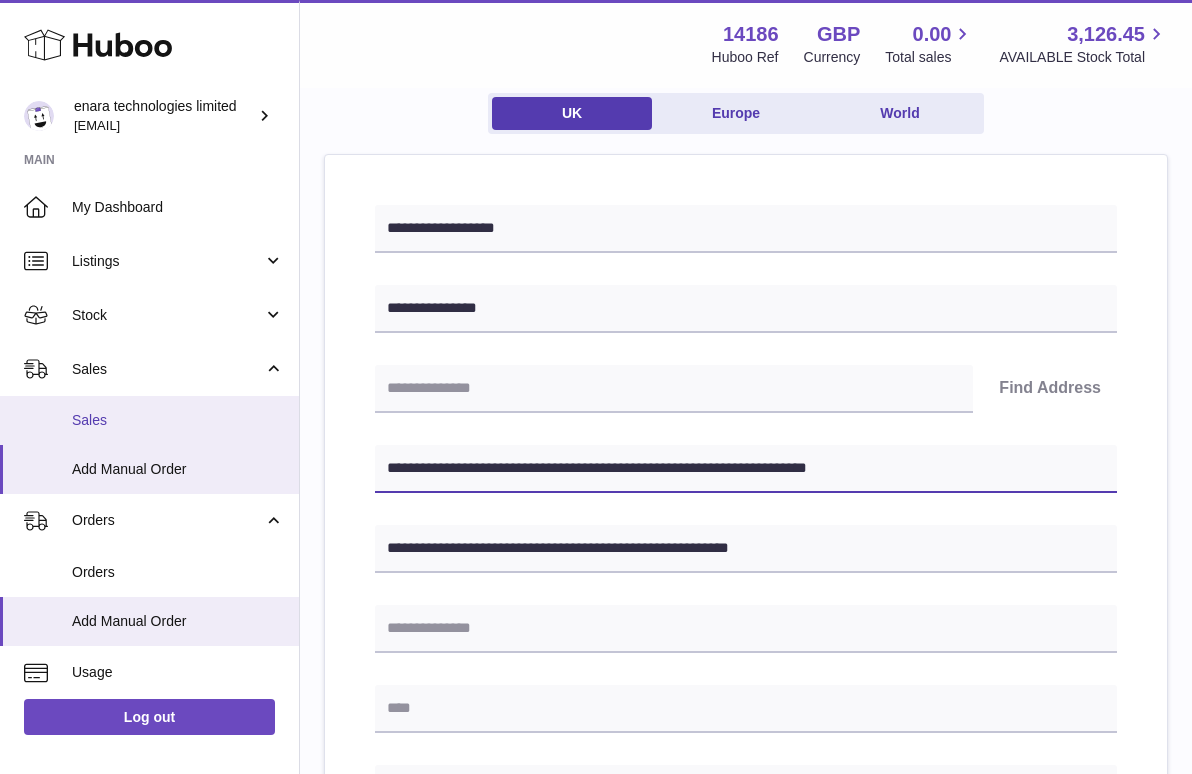 drag, startPoint x: 503, startPoint y: 468, endPoint x: 249, endPoint y: 399, distance: 263.20523 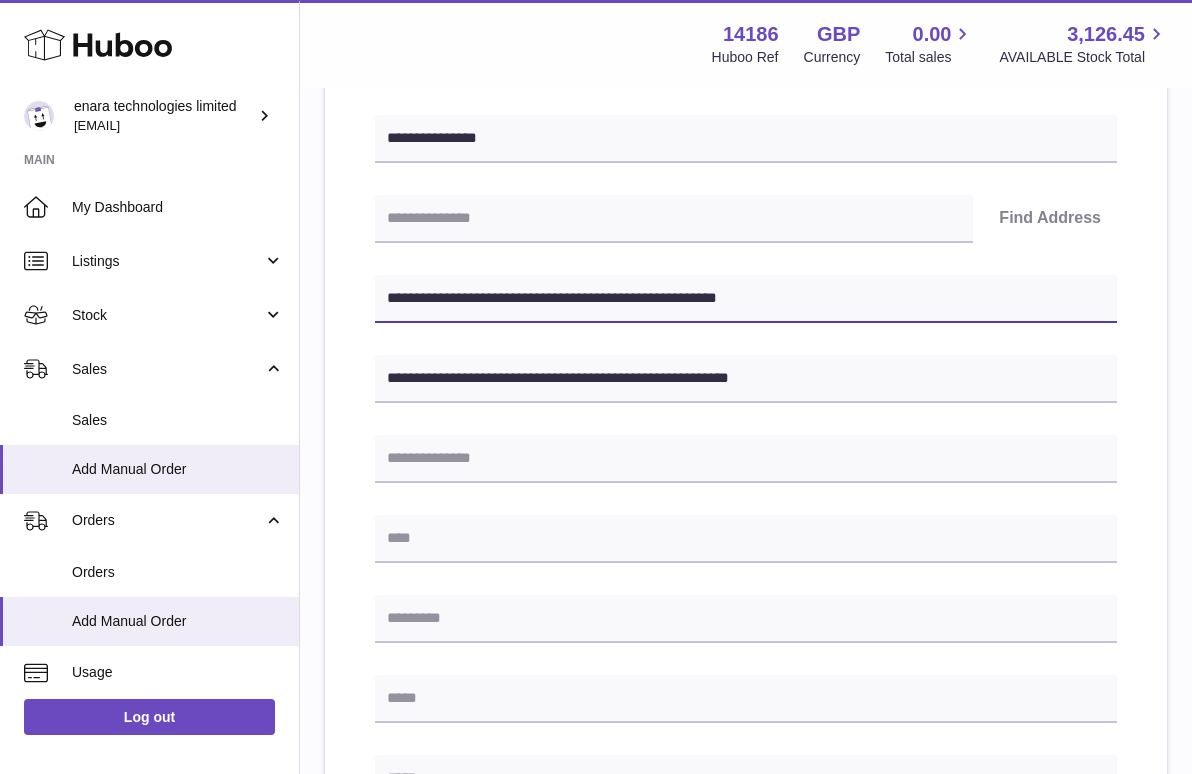 scroll, scrollTop: 347, scrollLeft: 0, axis: vertical 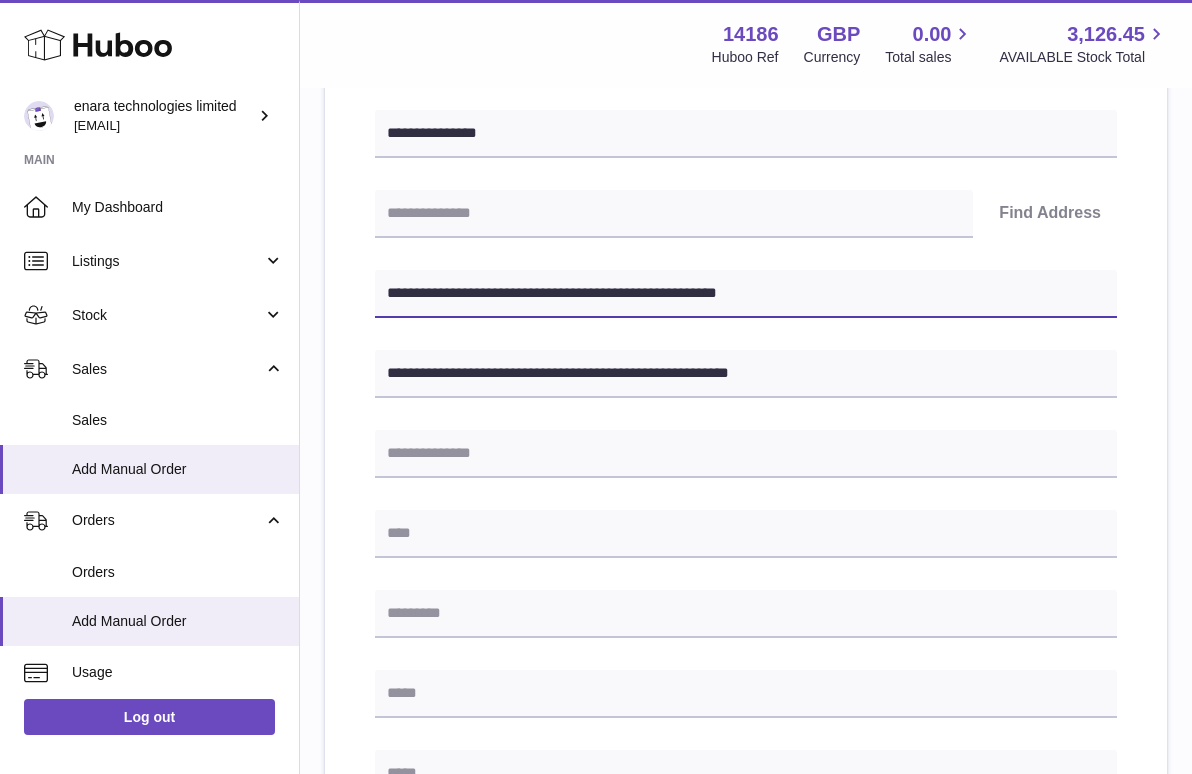 type on "**********" 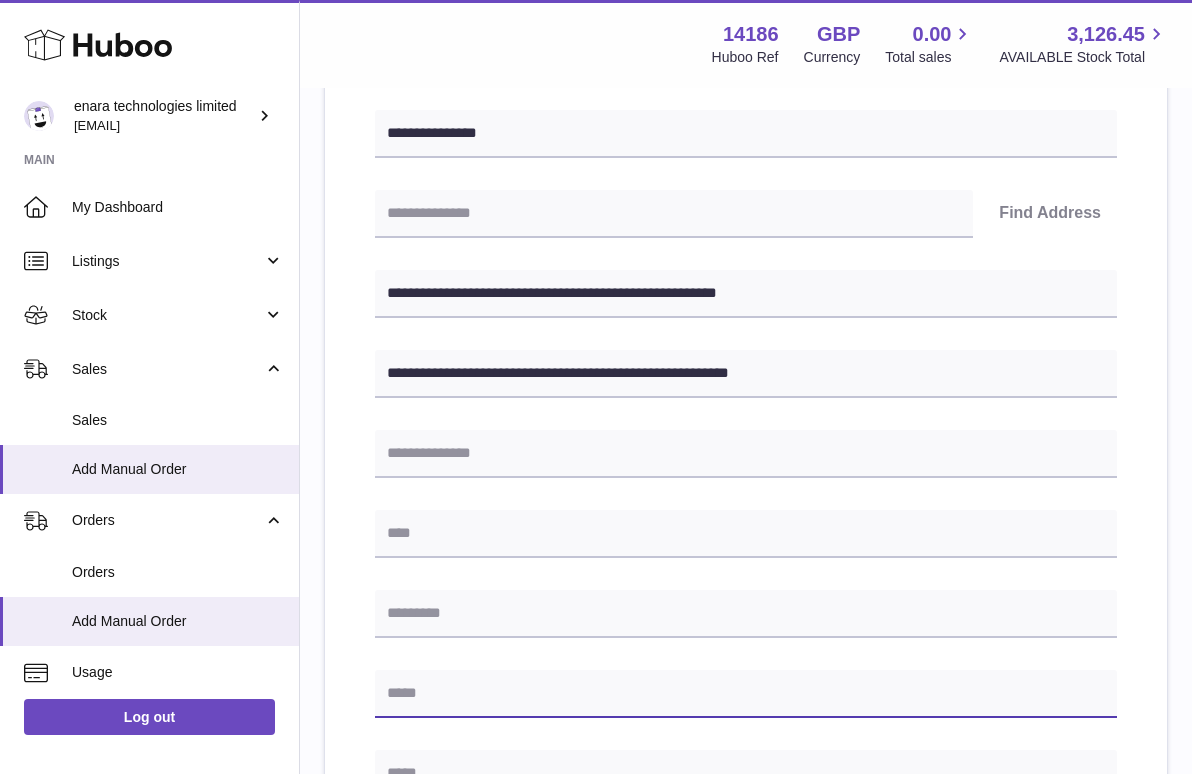 paste on "**********" 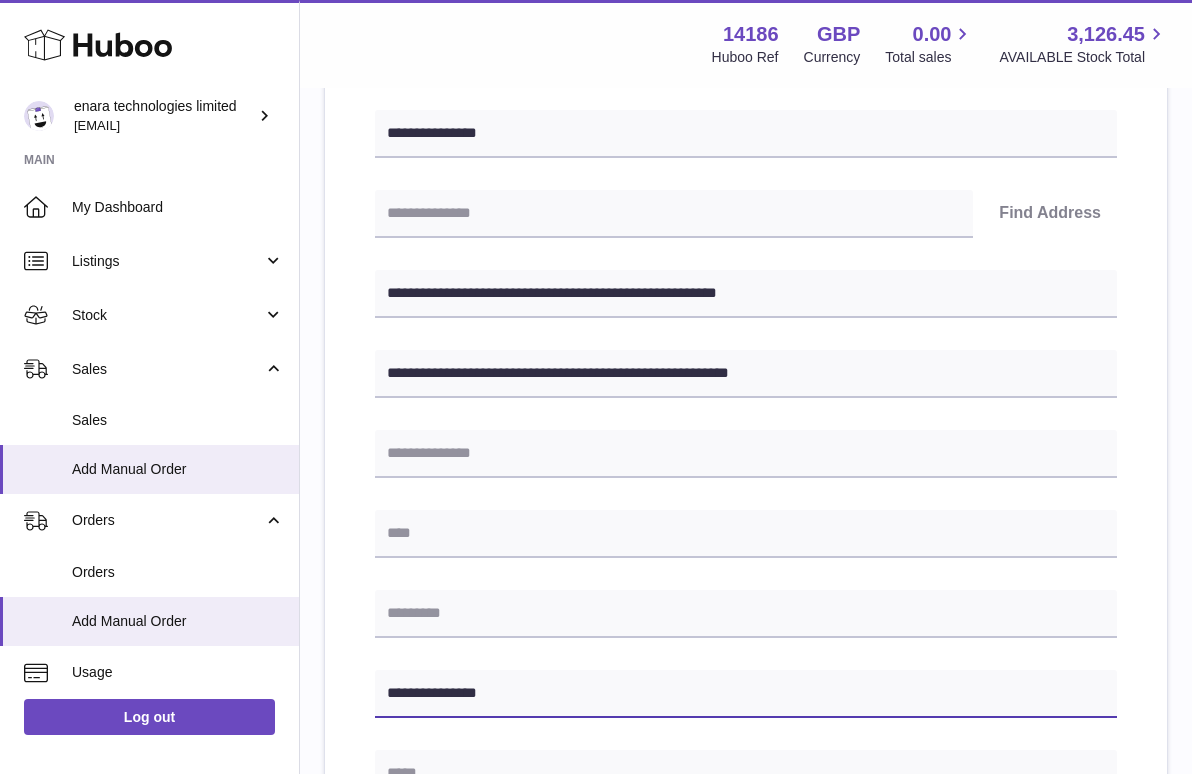 type on "**********" 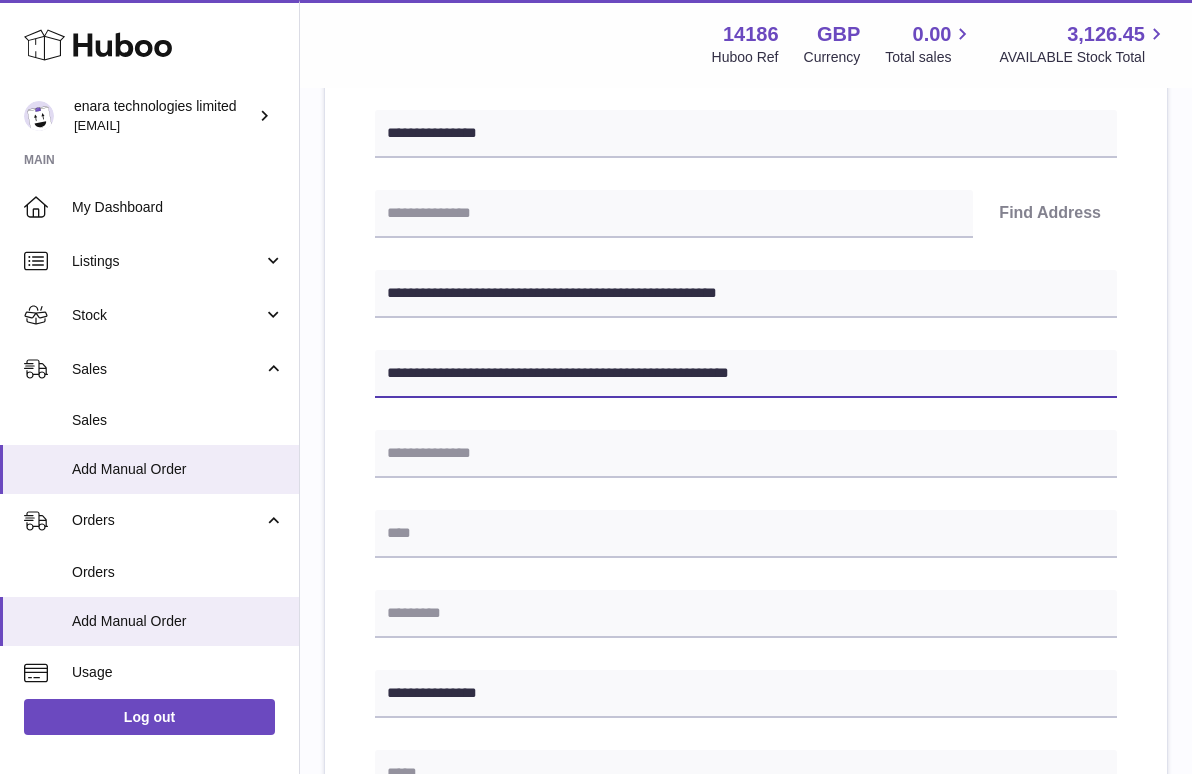 drag, startPoint x: 691, startPoint y: 372, endPoint x: 634, endPoint y: 373, distance: 57.00877 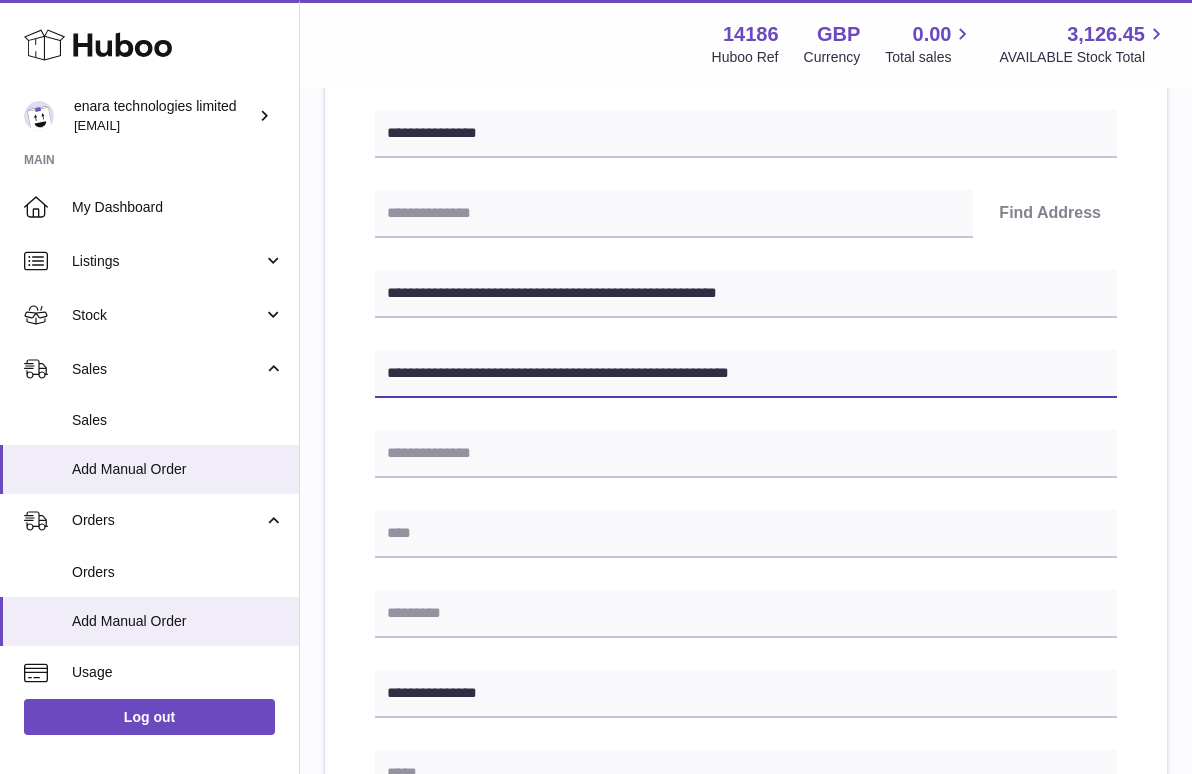 click on "**********" at bounding box center (746, 374) 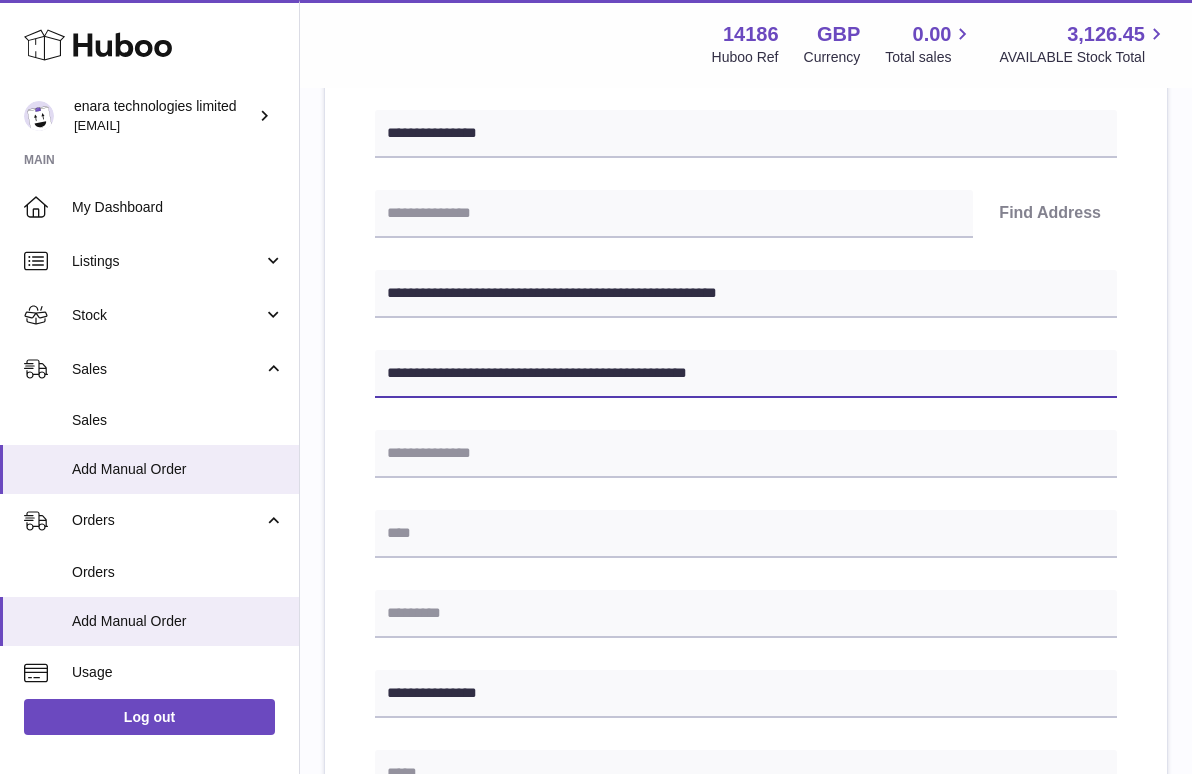 type on "**********" 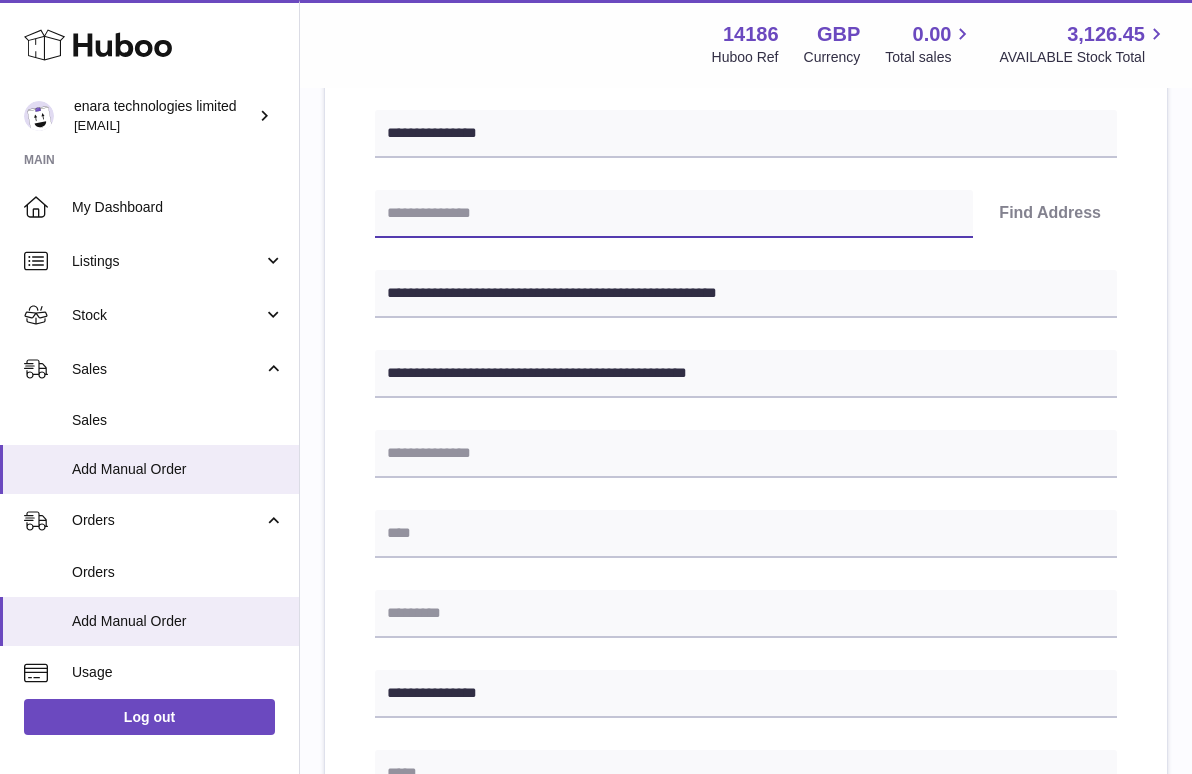 paste on "*******" 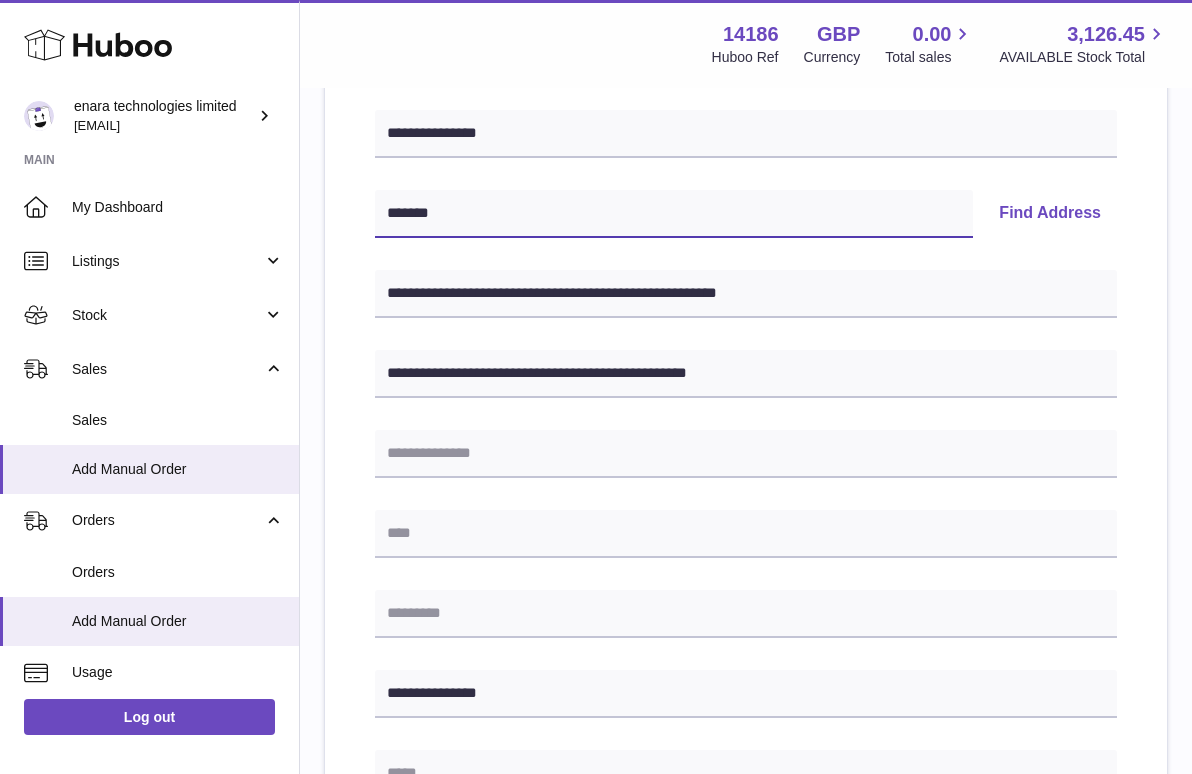 type on "*******" 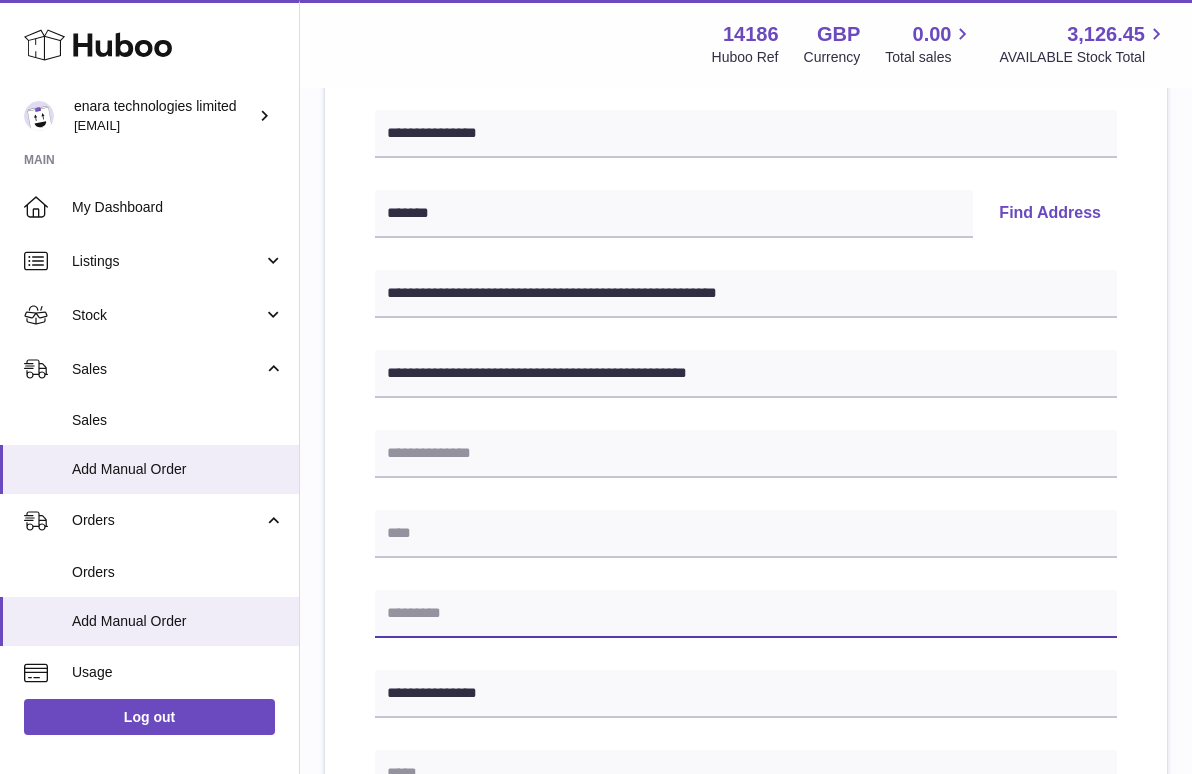 paste on "*******" 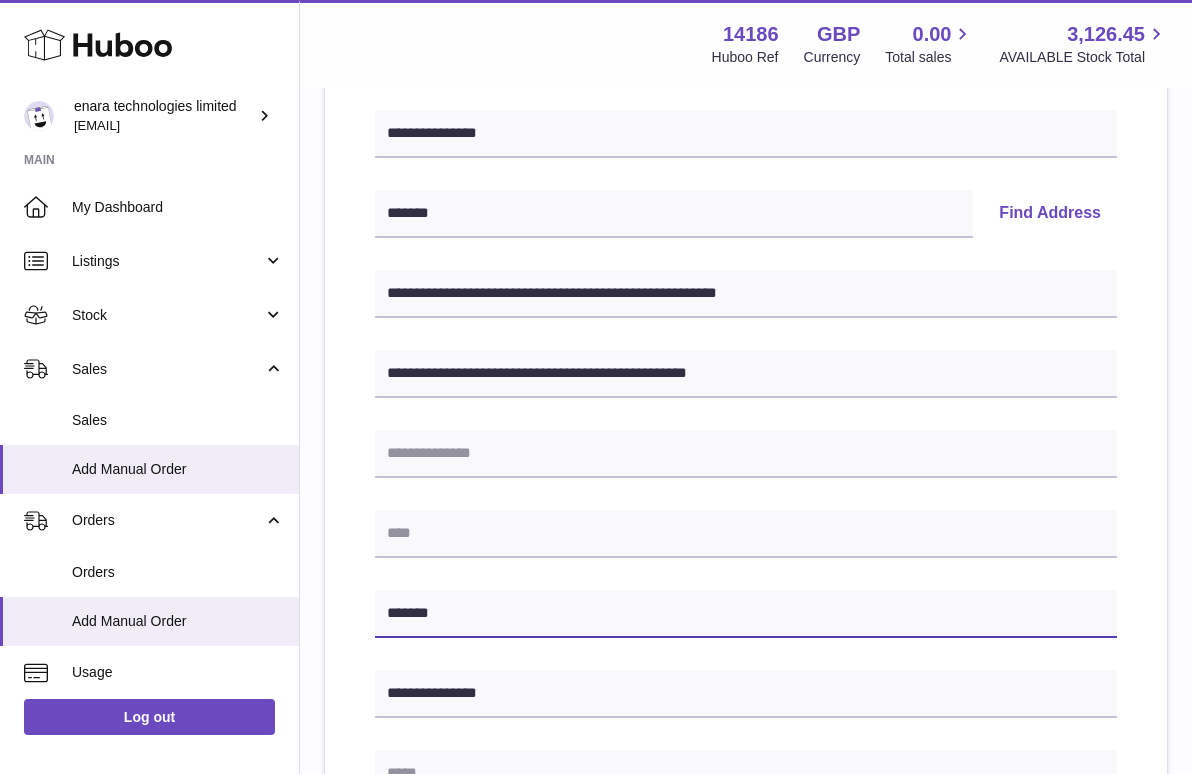 type on "*******" 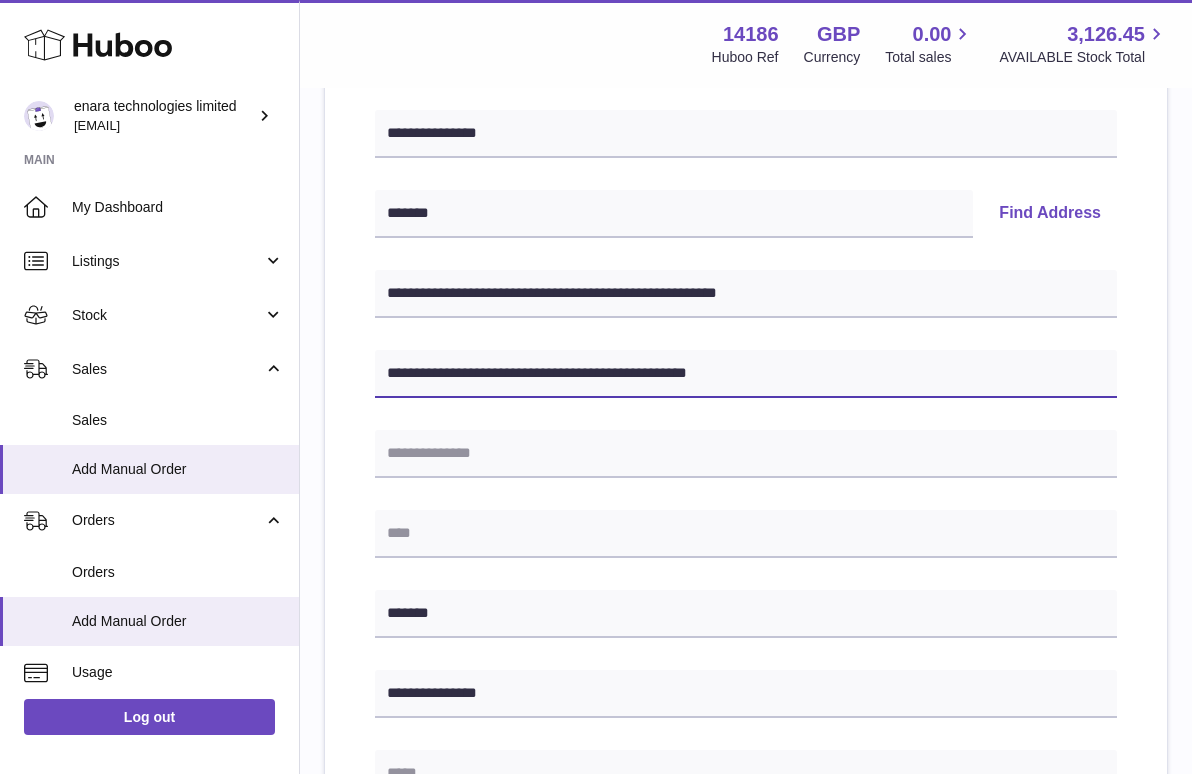 drag, startPoint x: 511, startPoint y: 368, endPoint x: 883, endPoint y: 373, distance: 372.0336 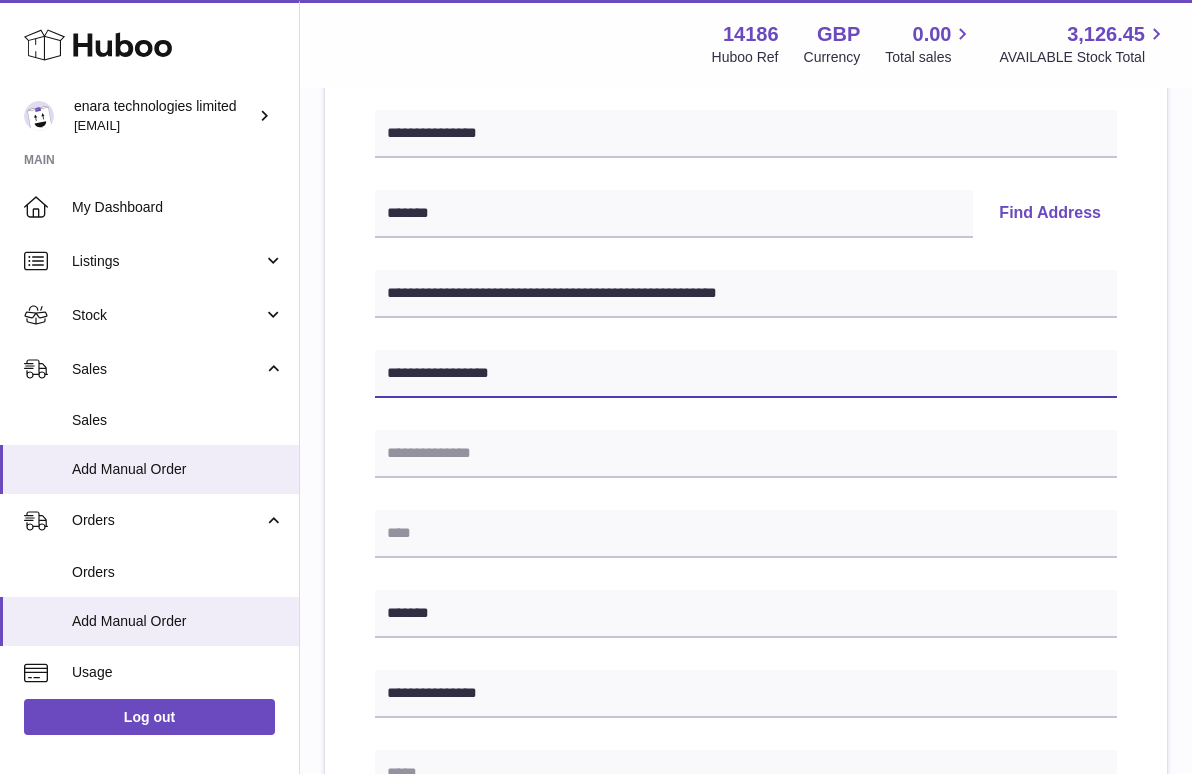 type on "**********" 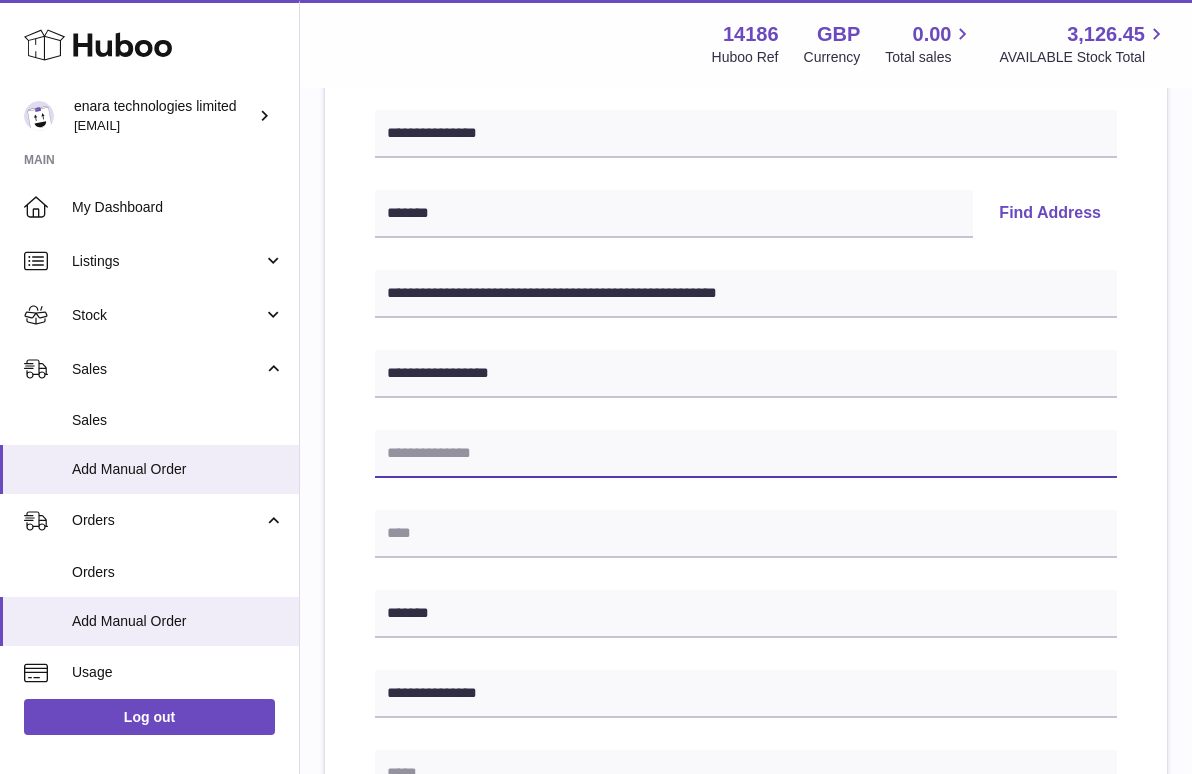 paste on "**********" 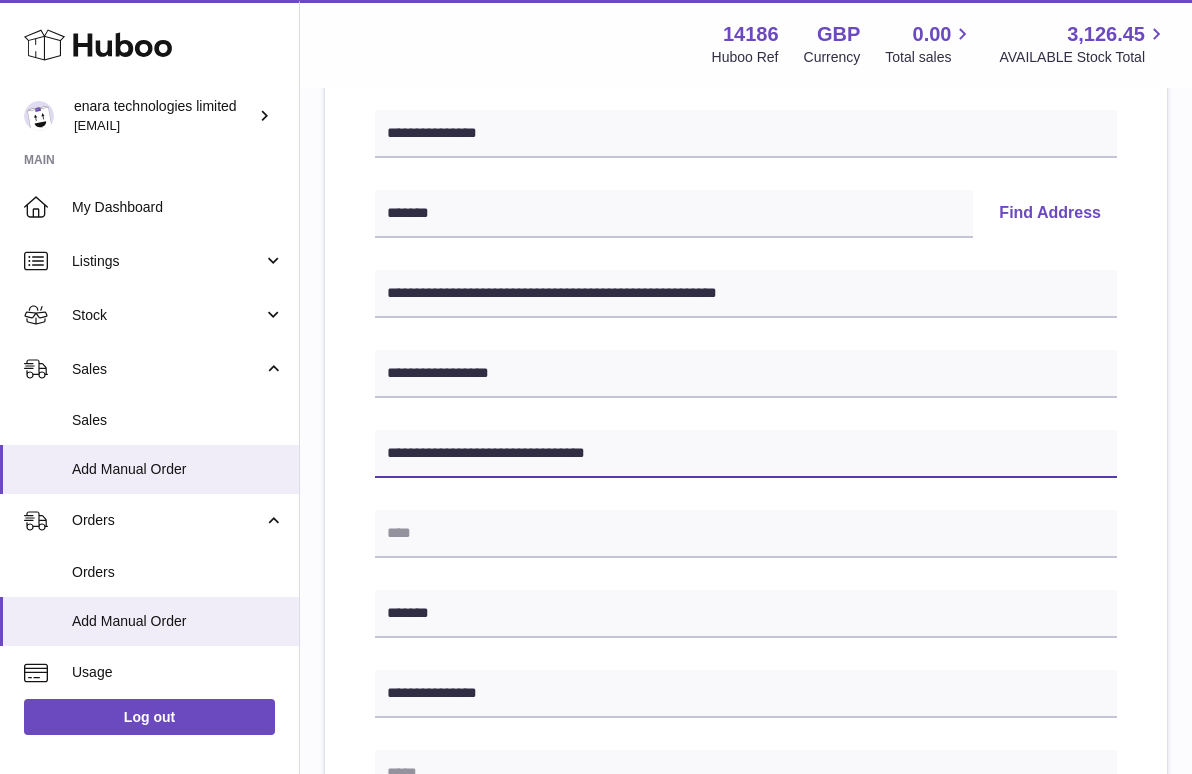 type on "**********" 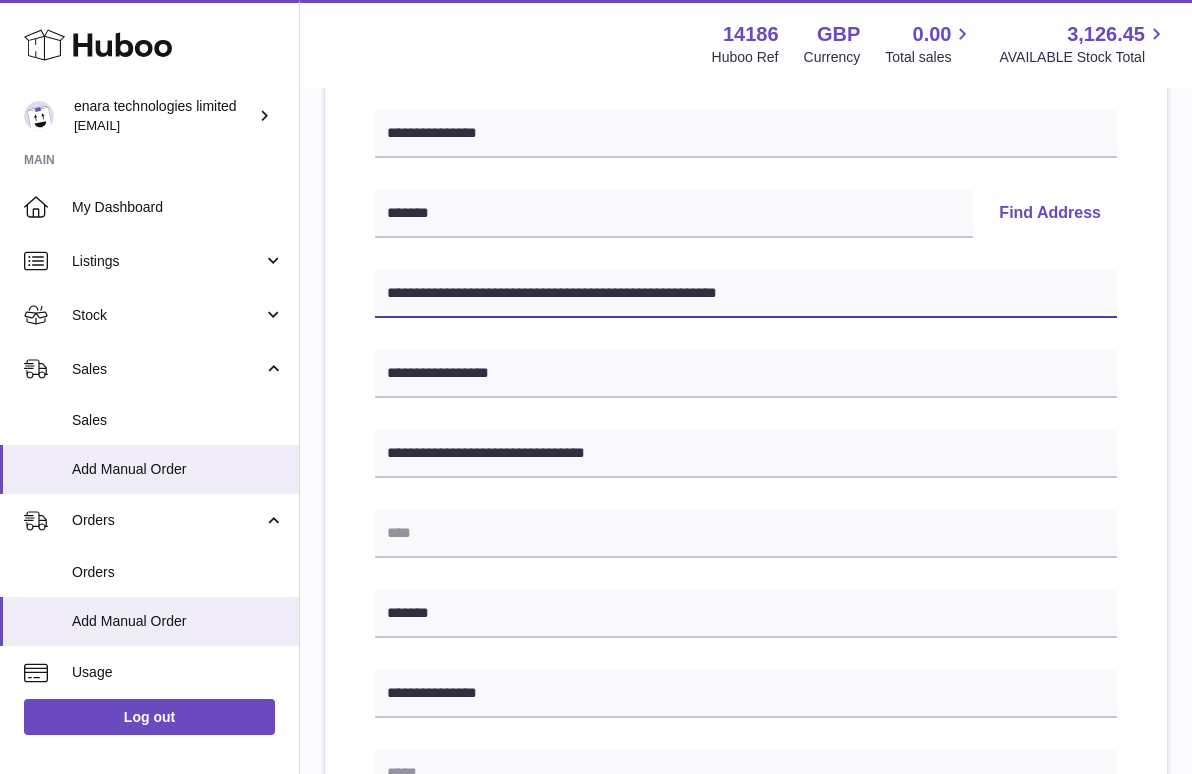 drag, startPoint x: 543, startPoint y: 289, endPoint x: 846, endPoint y: 307, distance: 303.53418 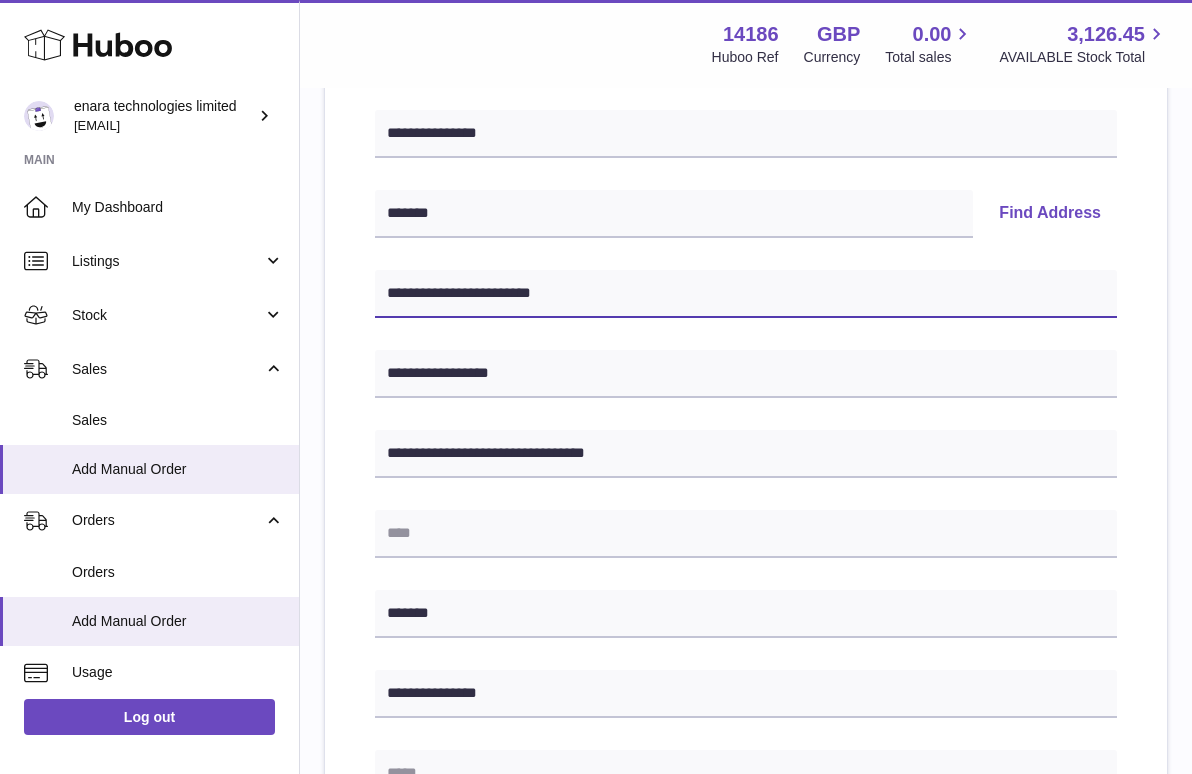 type on "**********" 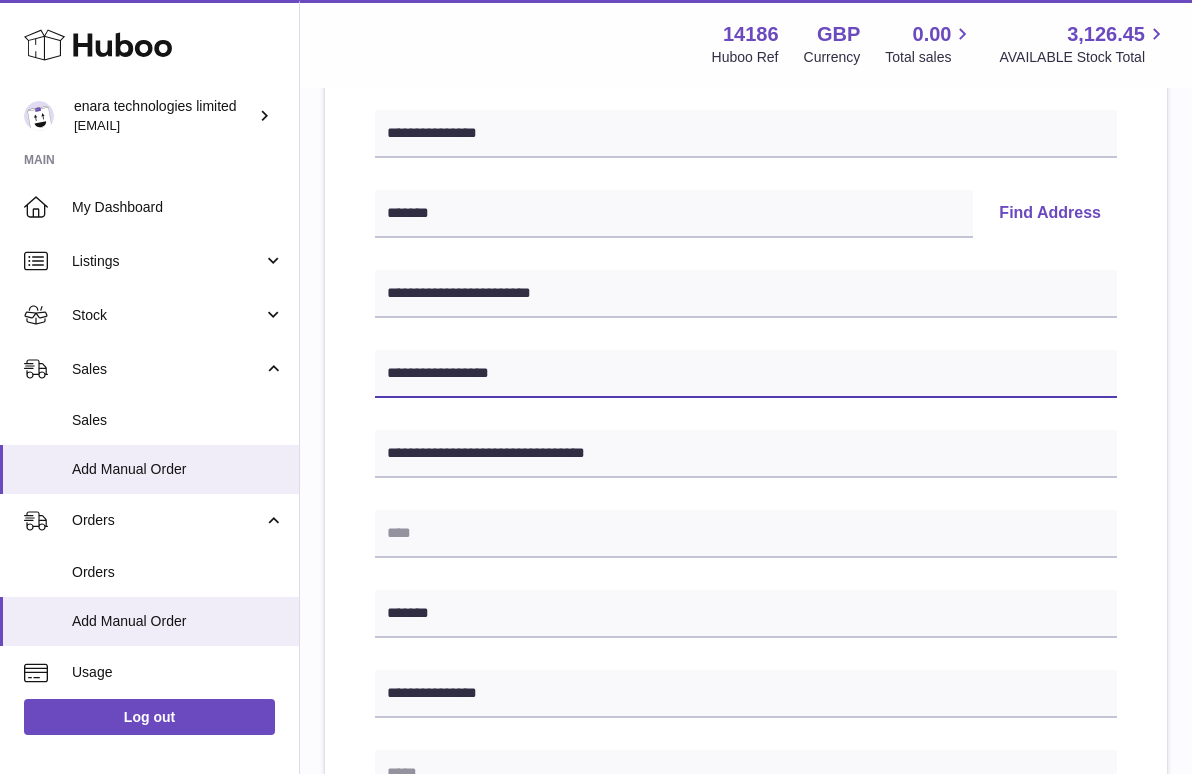 click on "**********" at bounding box center (746, 374) 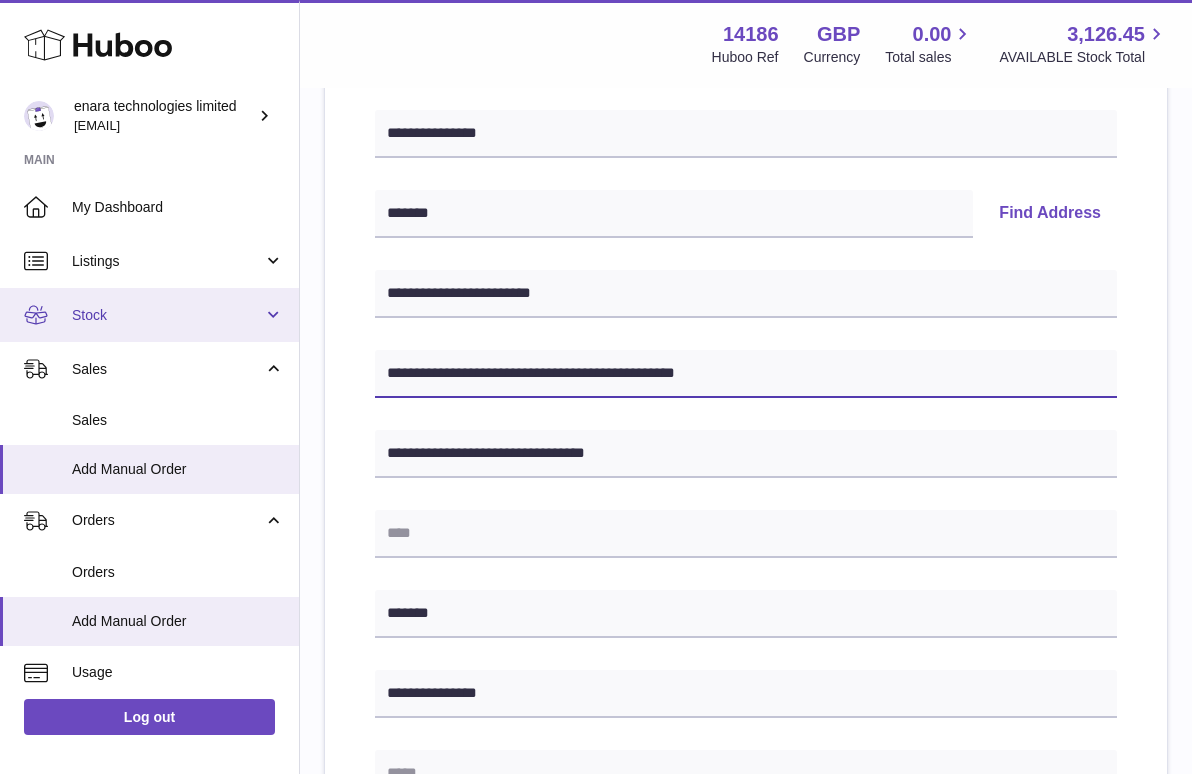 drag, startPoint x: 504, startPoint y: 371, endPoint x: 177, endPoint y: 327, distance: 329.94696 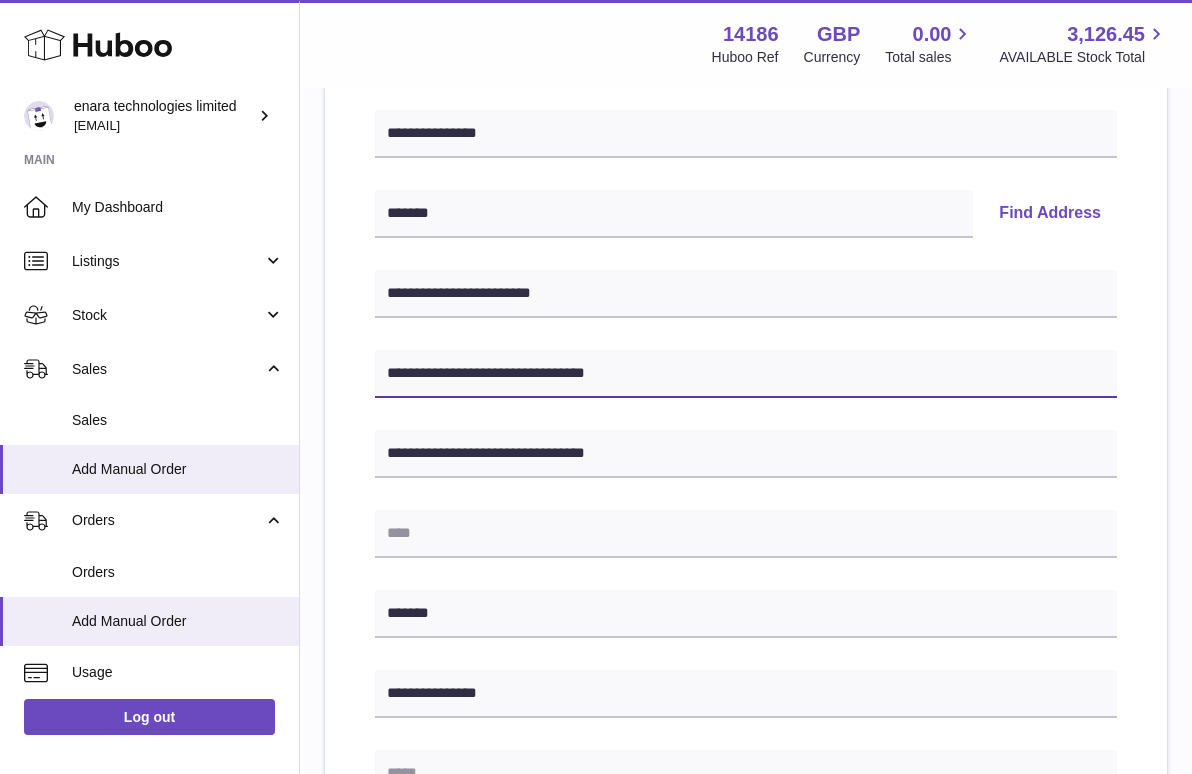 type on "**********" 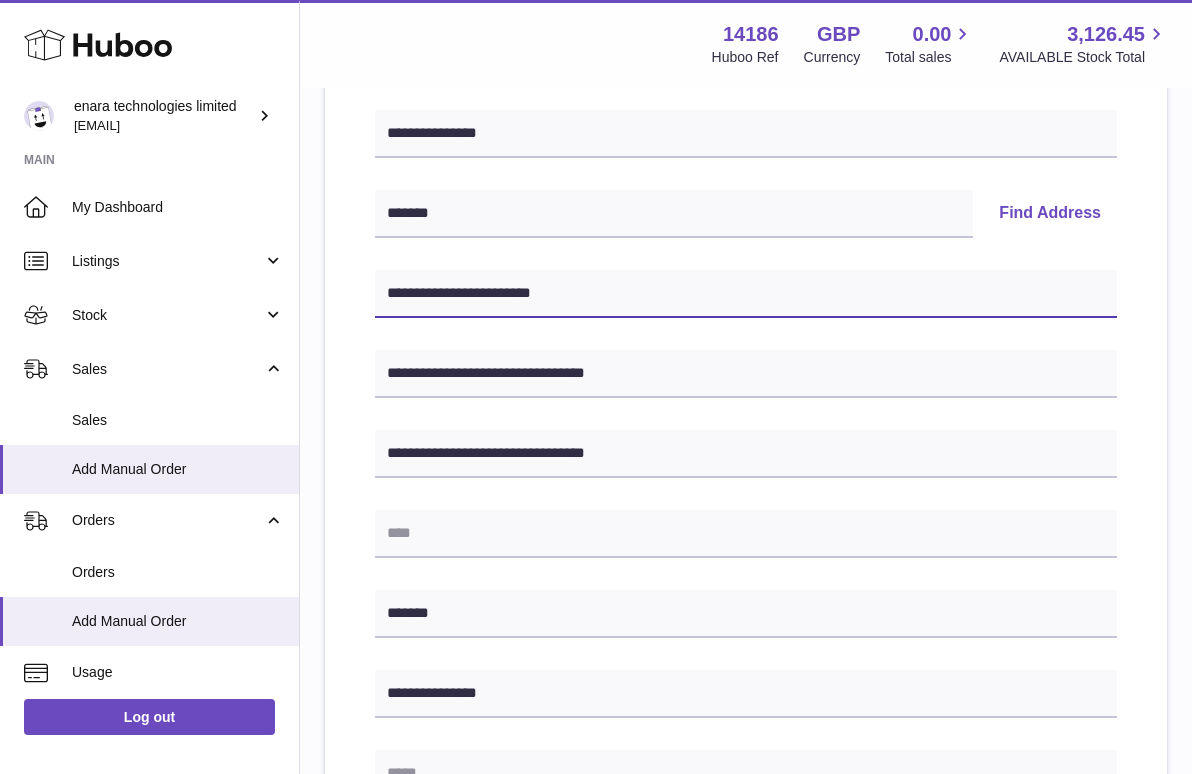click on "**********" at bounding box center (746, 294) 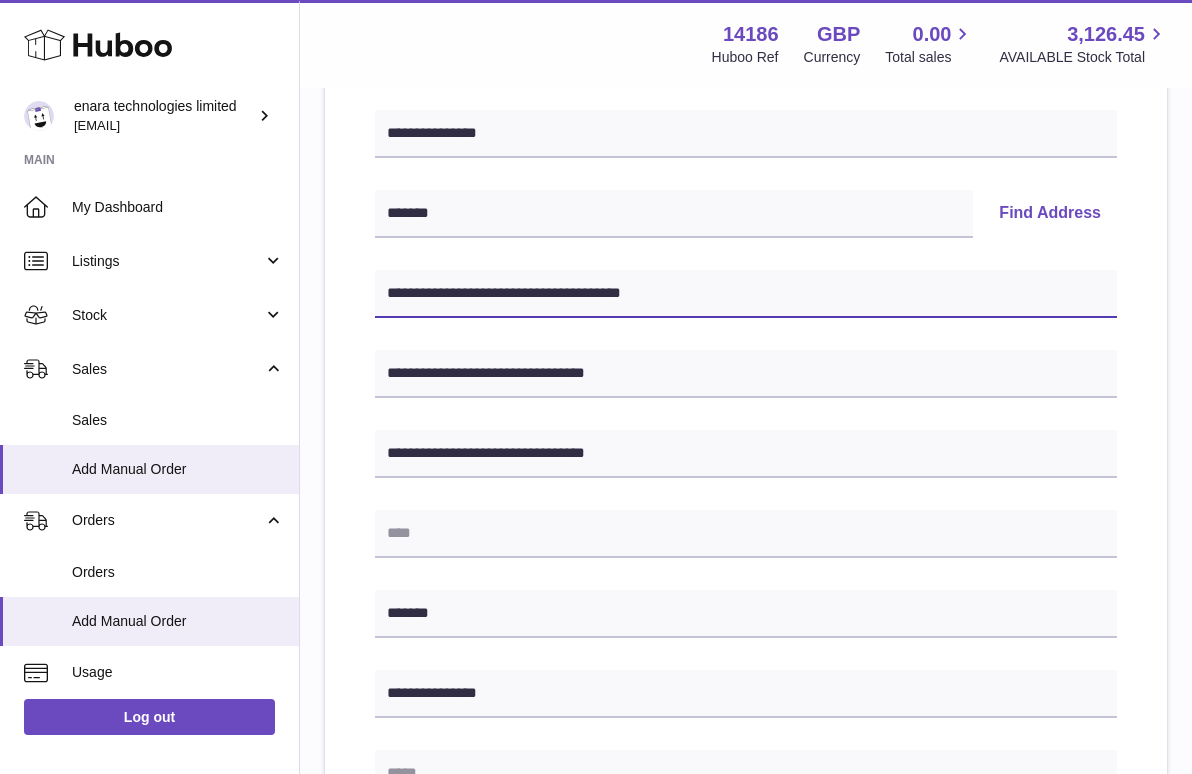type on "**********" 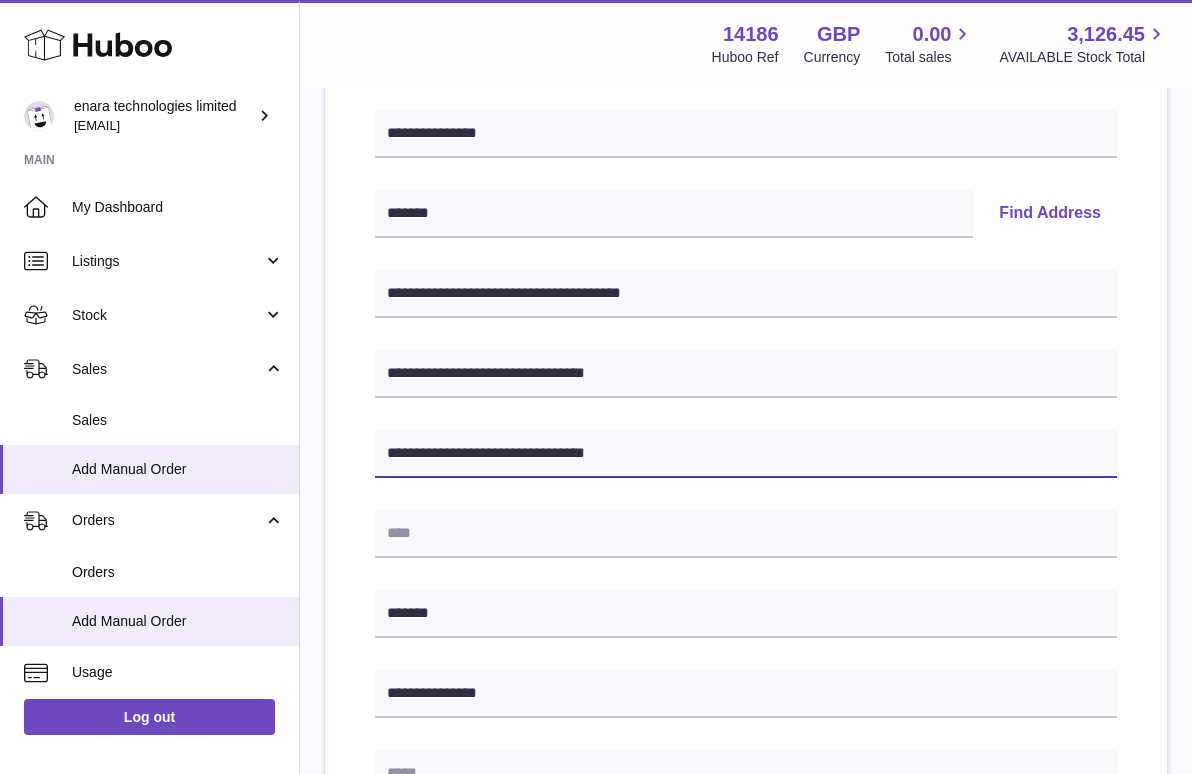 drag, startPoint x: 642, startPoint y: 455, endPoint x: 522, endPoint y: 451, distance: 120.06665 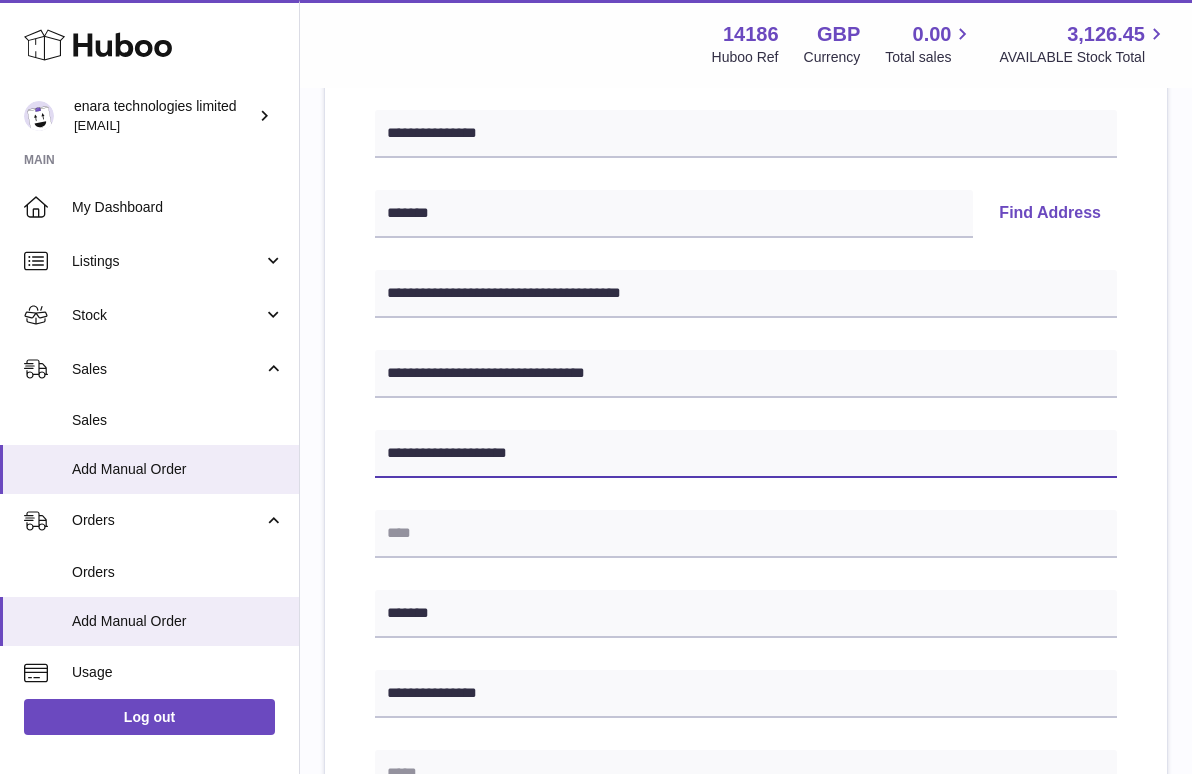 type on "**********" 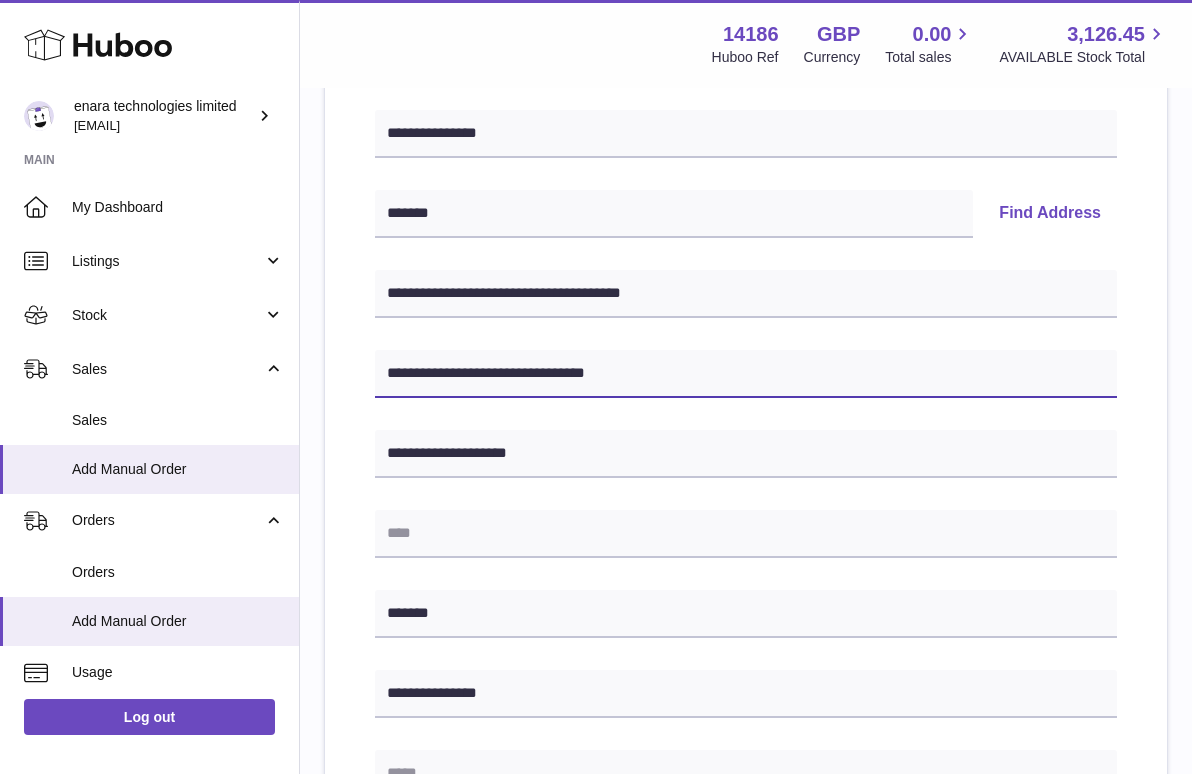 drag, startPoint x: 621, startPoint y: 380, endPoint x: 504, endPoint y: 368, distance: 117.61378 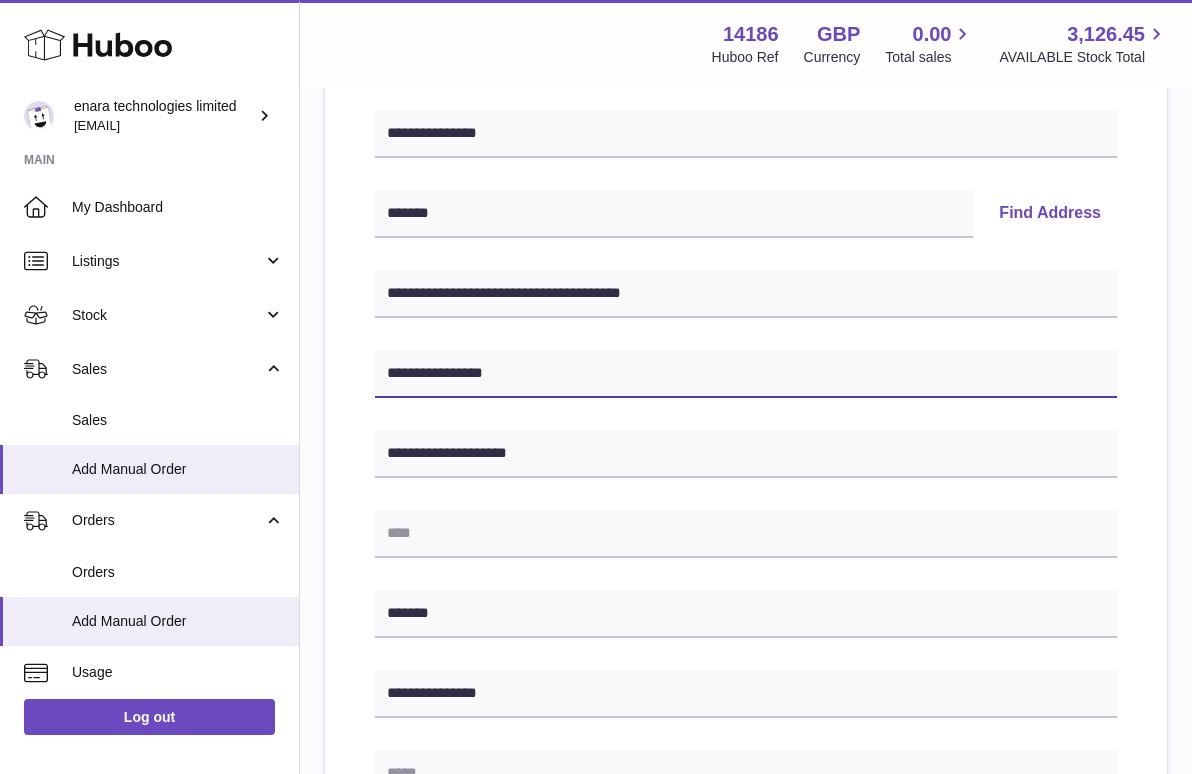 paste on "**********" 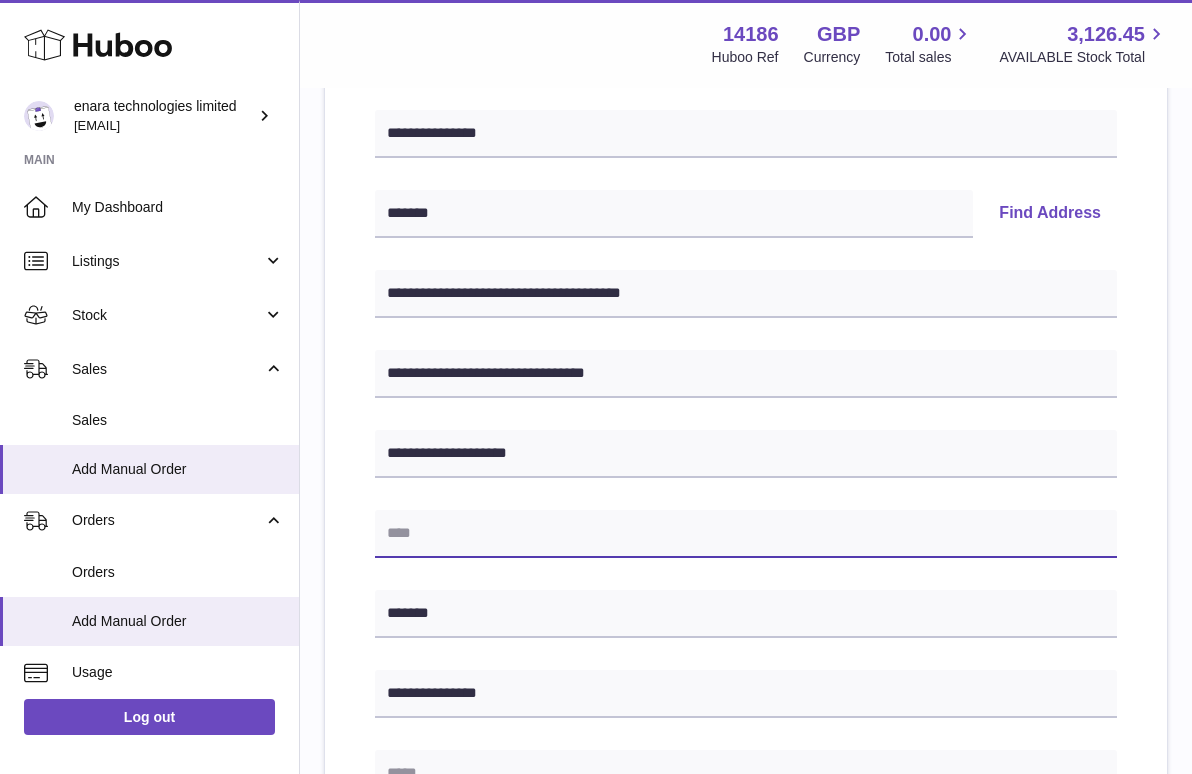 click at bounding box center (746, 534) 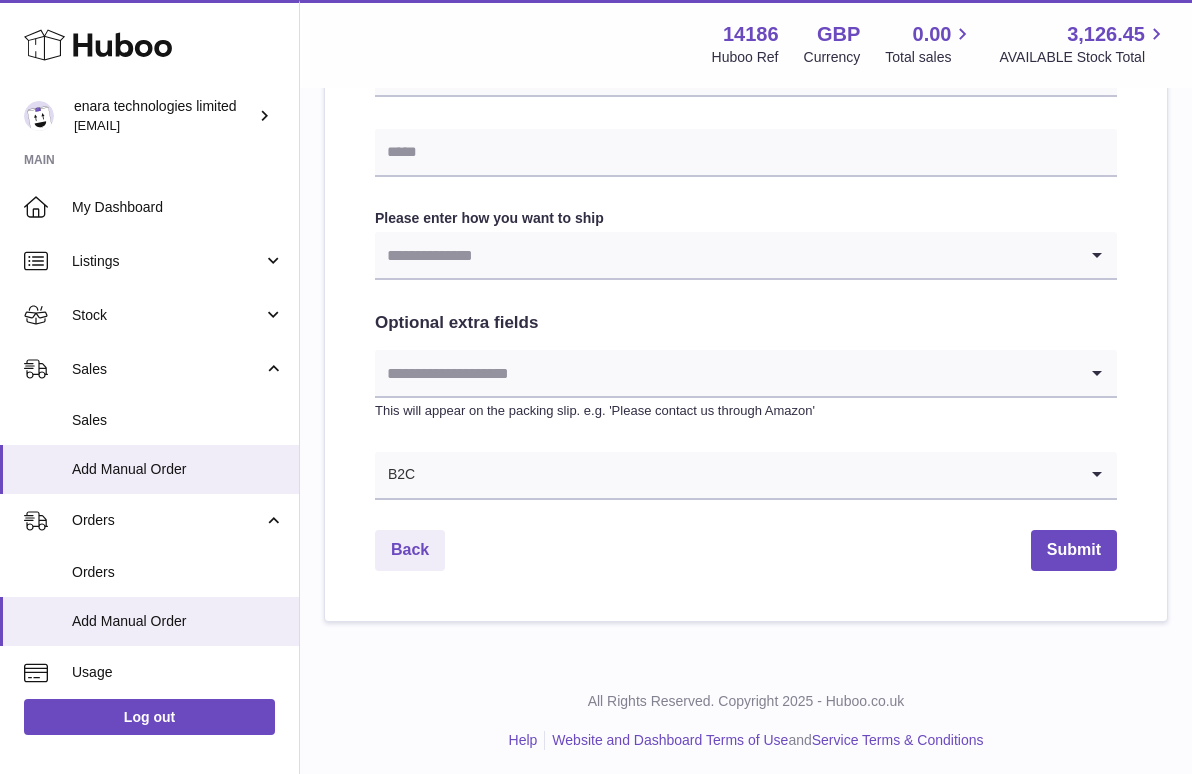 scroll, scrollTop: 967, scrollLeft: 0, axis: vertical 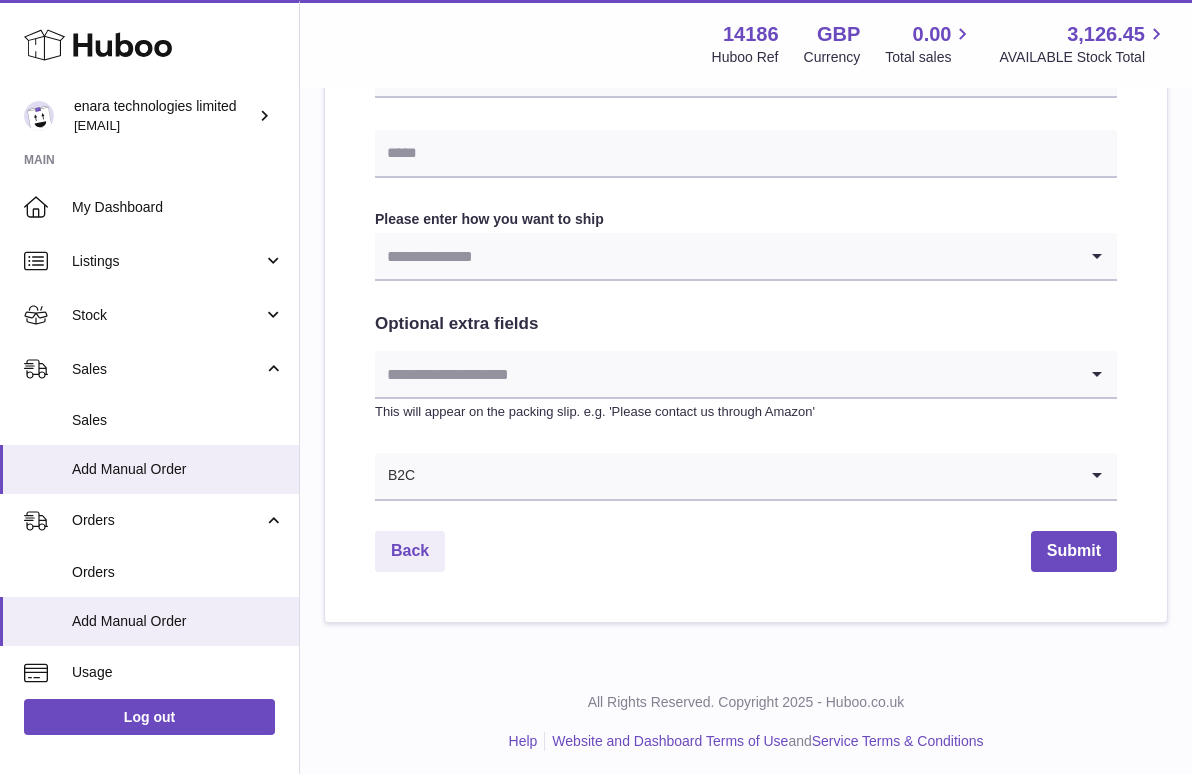 type on "**********" 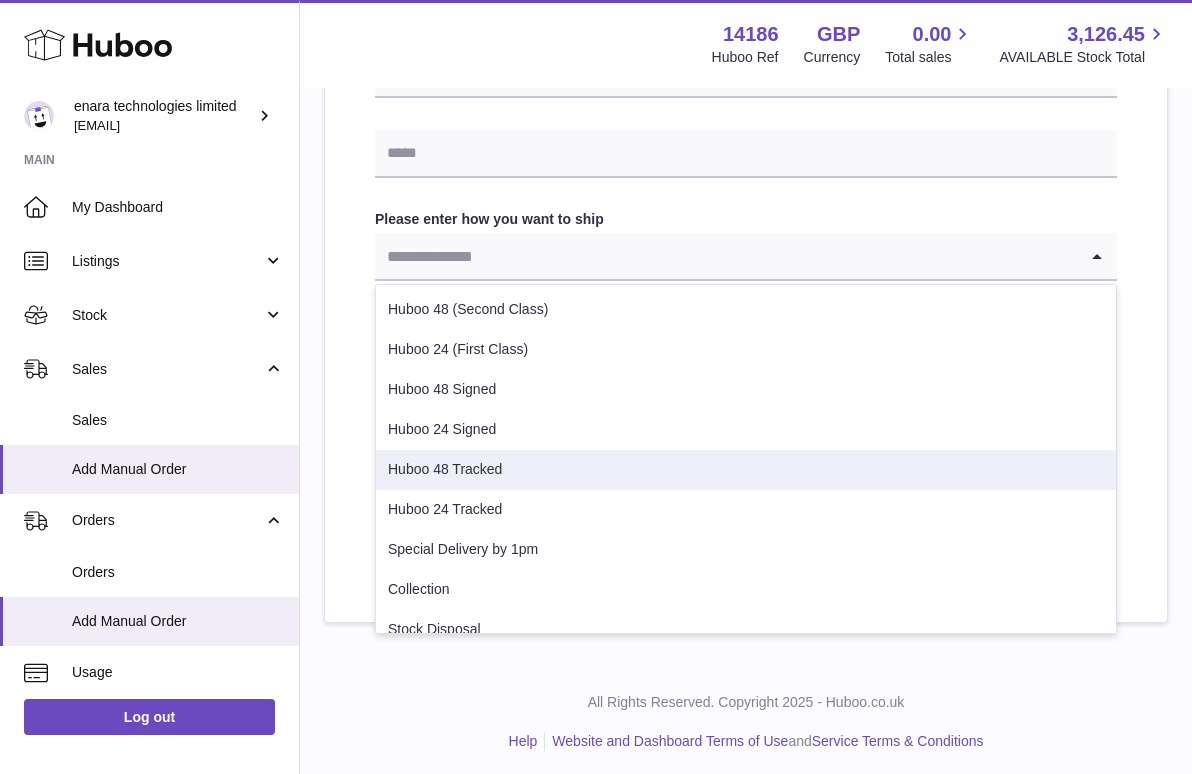 click on "Huboo 48 Tracked" at bounding box center [746, 470] 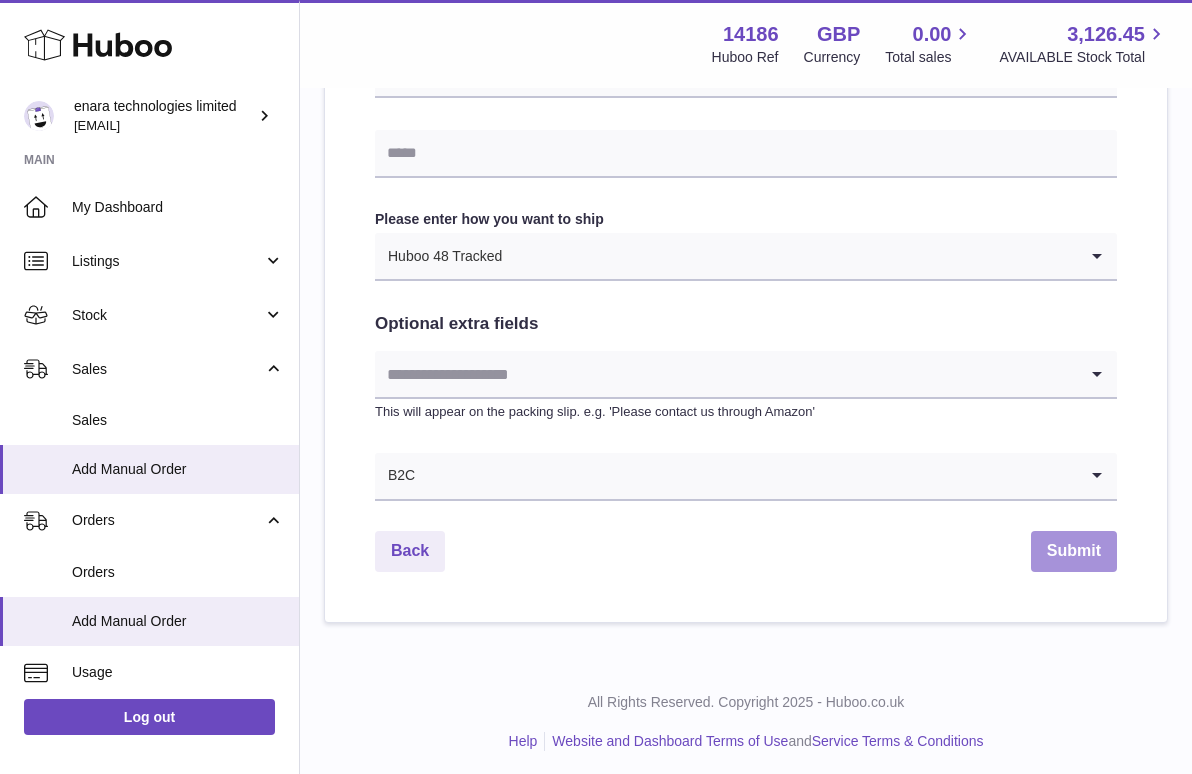 click on "Submit" at bounding box center (1074, 551) 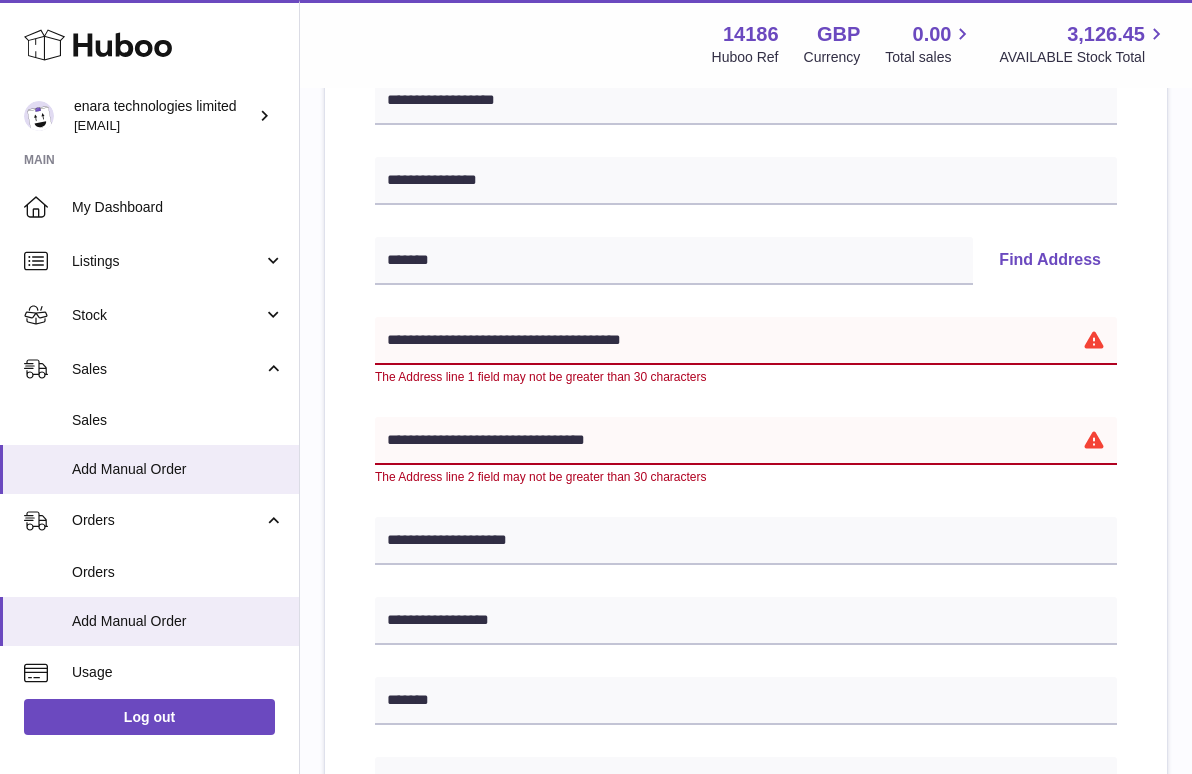 scroll, scrollTop: 299, scrollLeft: 0, axis: vertical 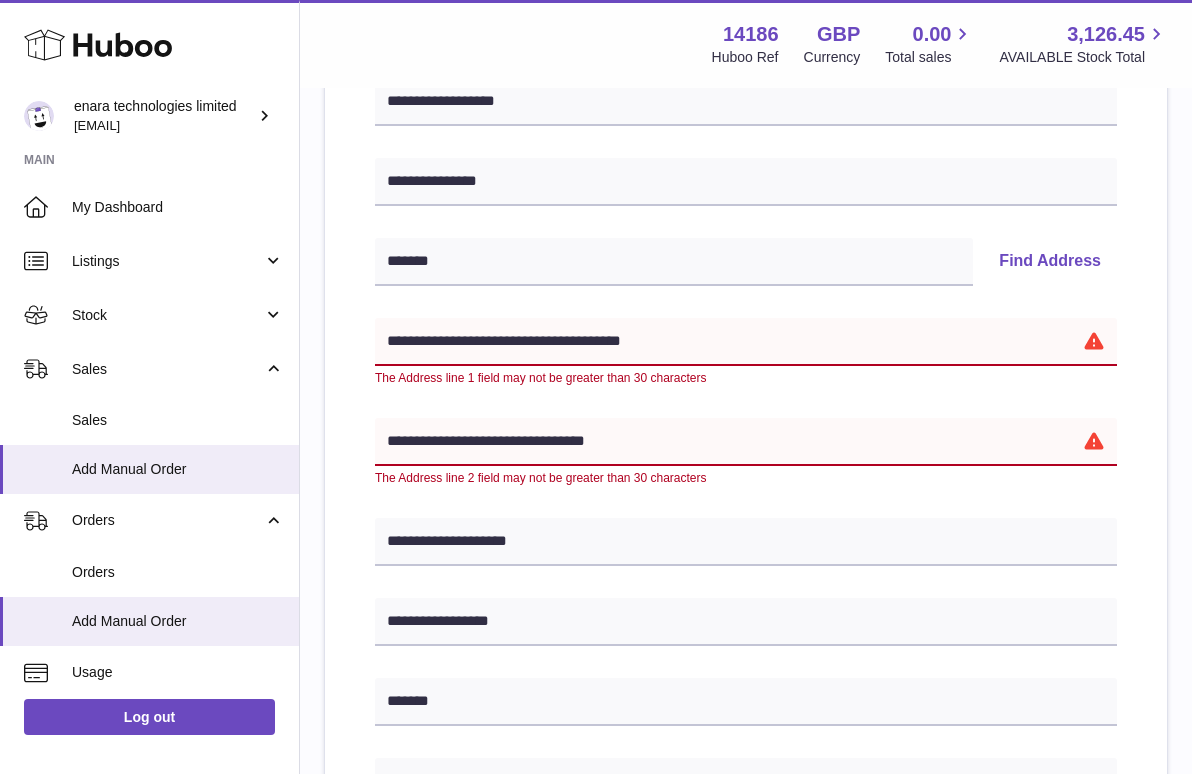 click on "**********" at bounding box center (746, 342) 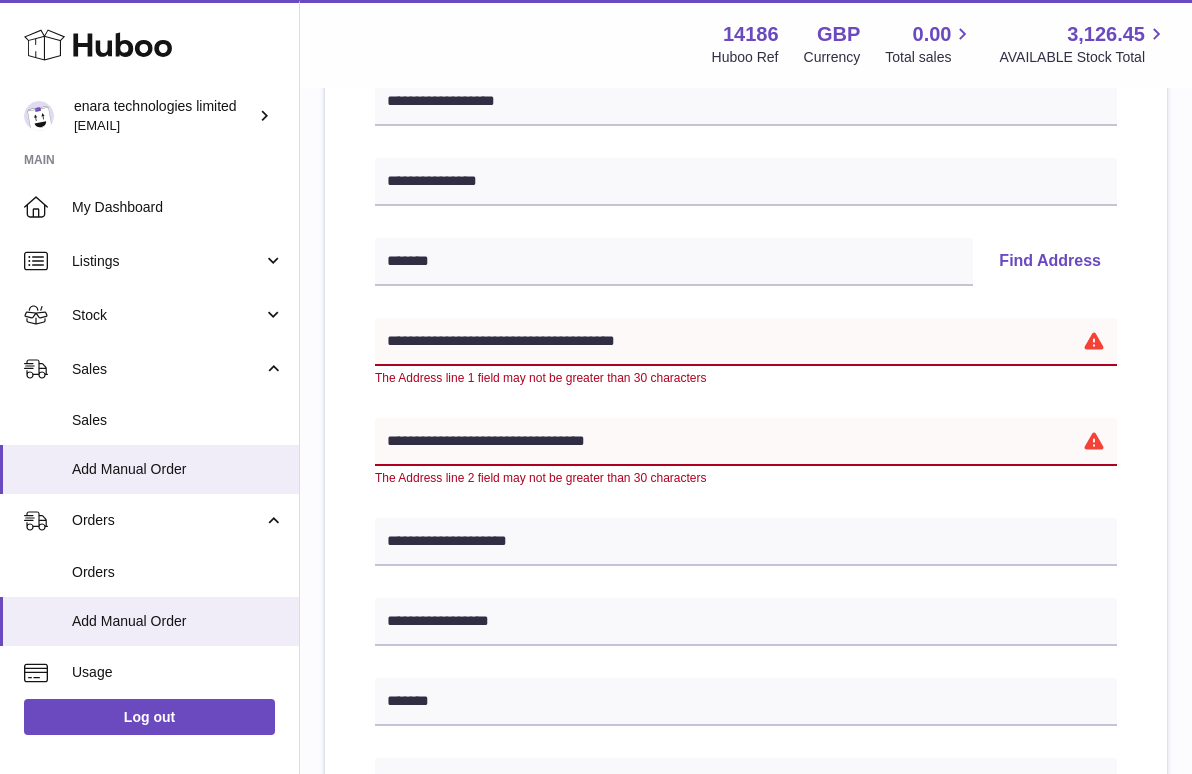 click on "**********" at bounding box center [746, 342] 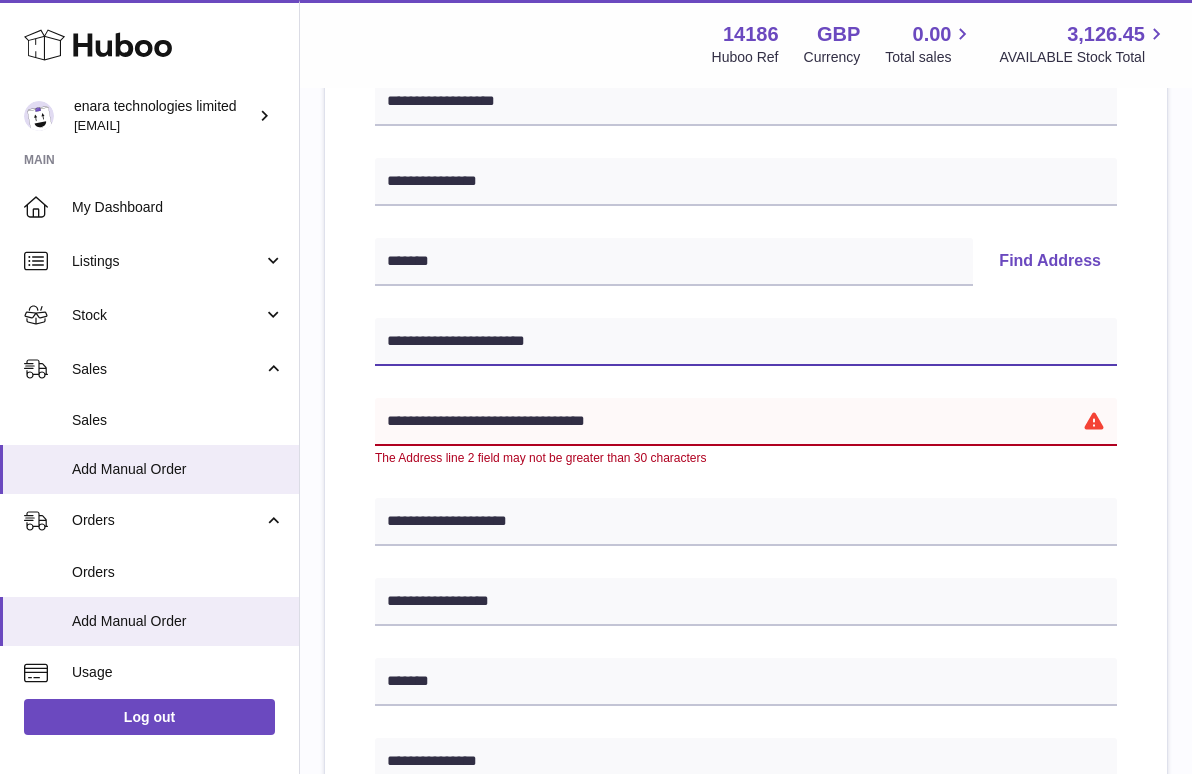 type on "**********" 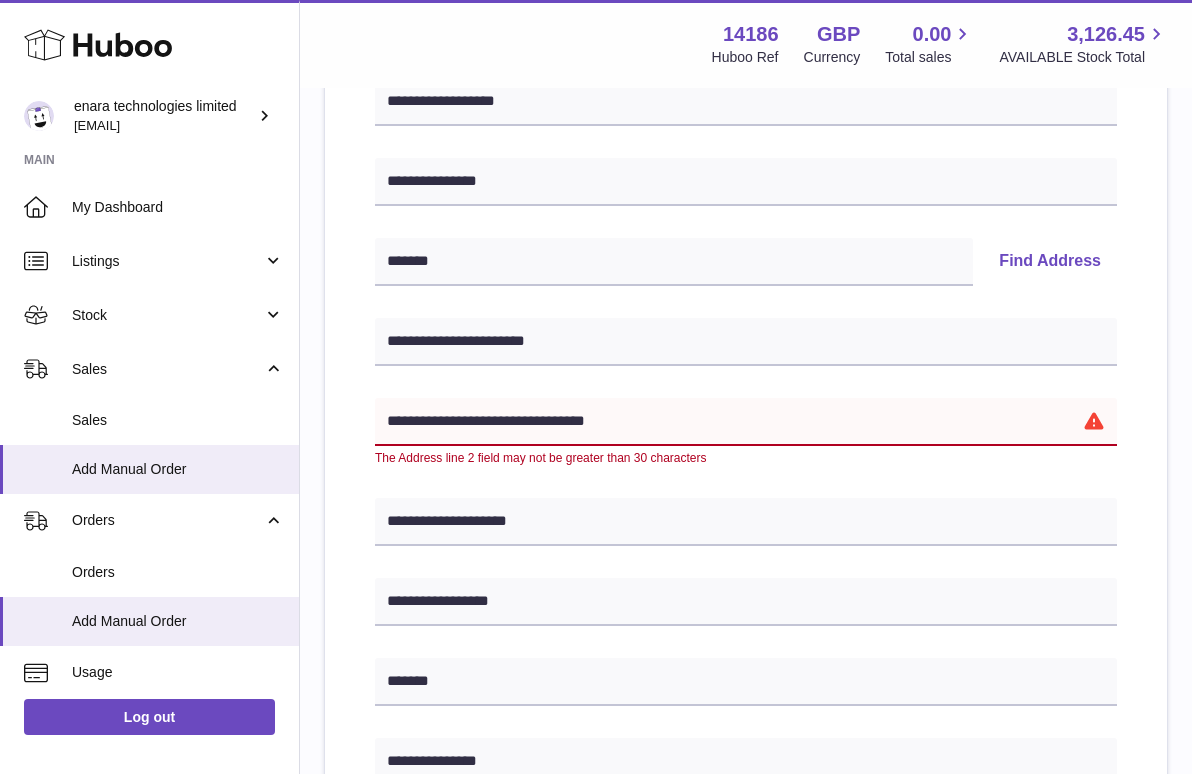 click on "**********" at bounding box center [746, 422] 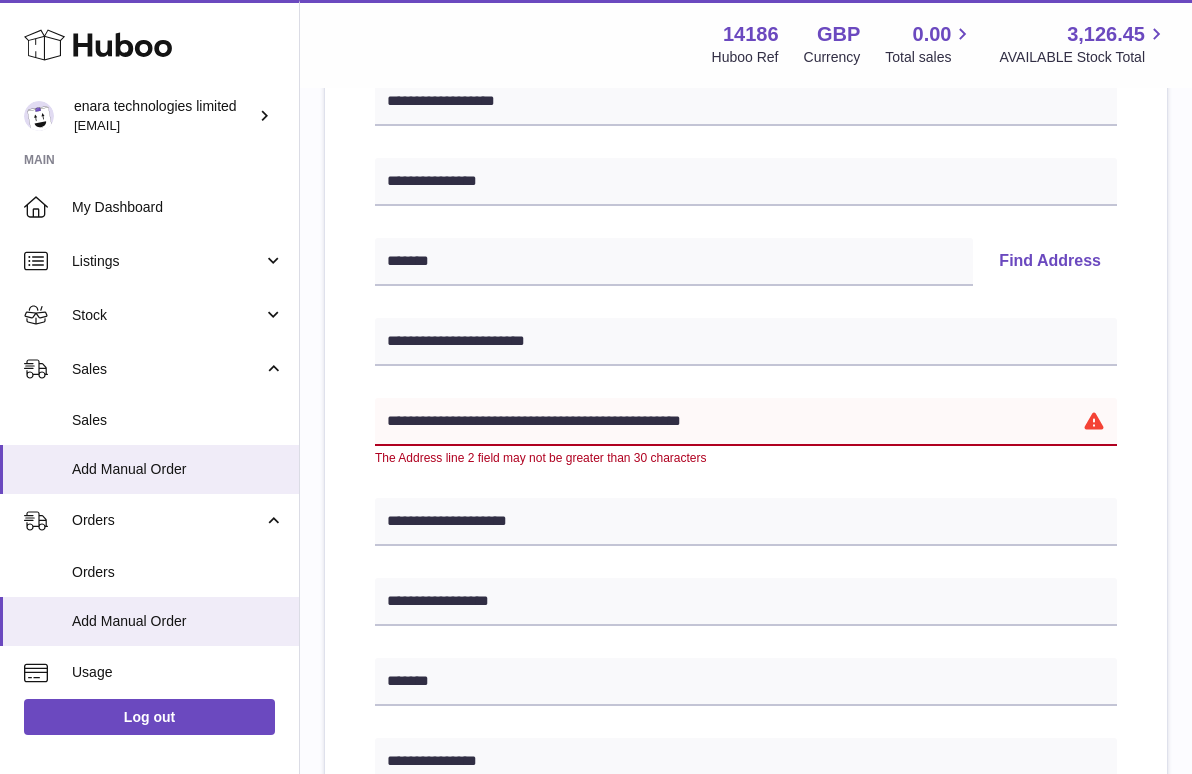 drag, startPoint x: 624, startPoint y: 419, endPoint x: 762, endPoint y: 425, distance: 138.13037 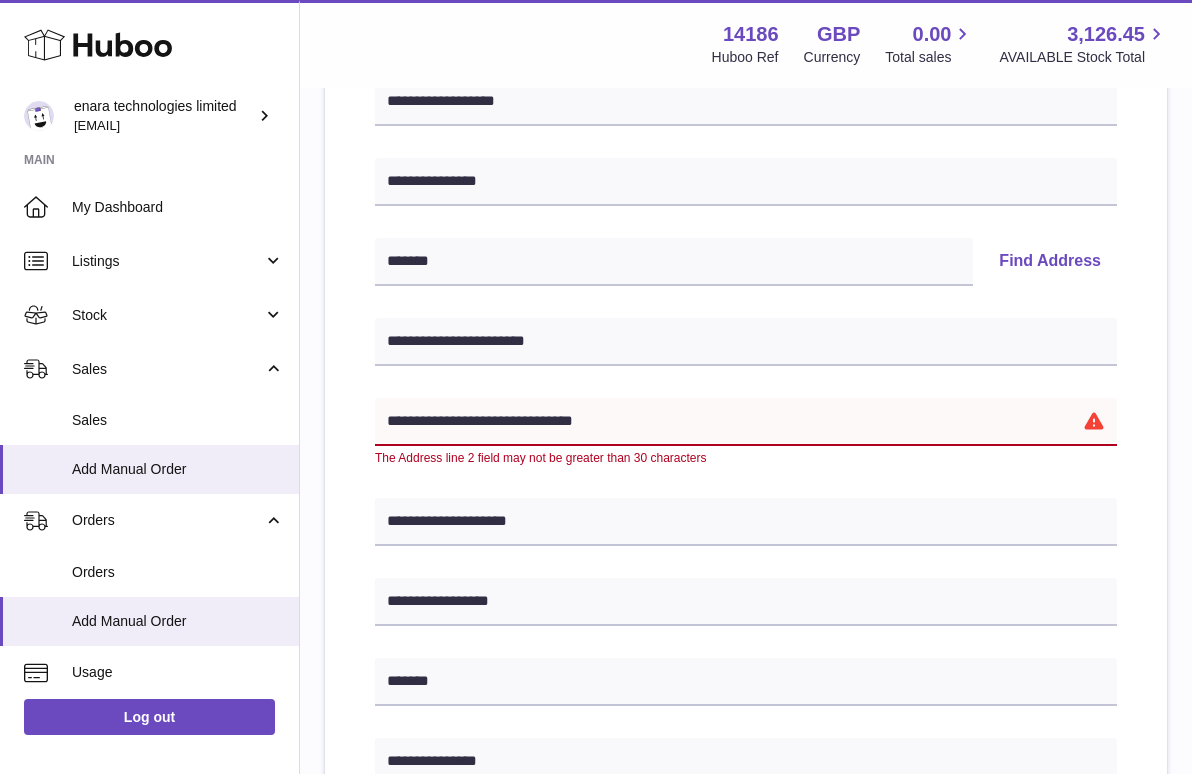 click on "**********" at bounding box center [746, 422] 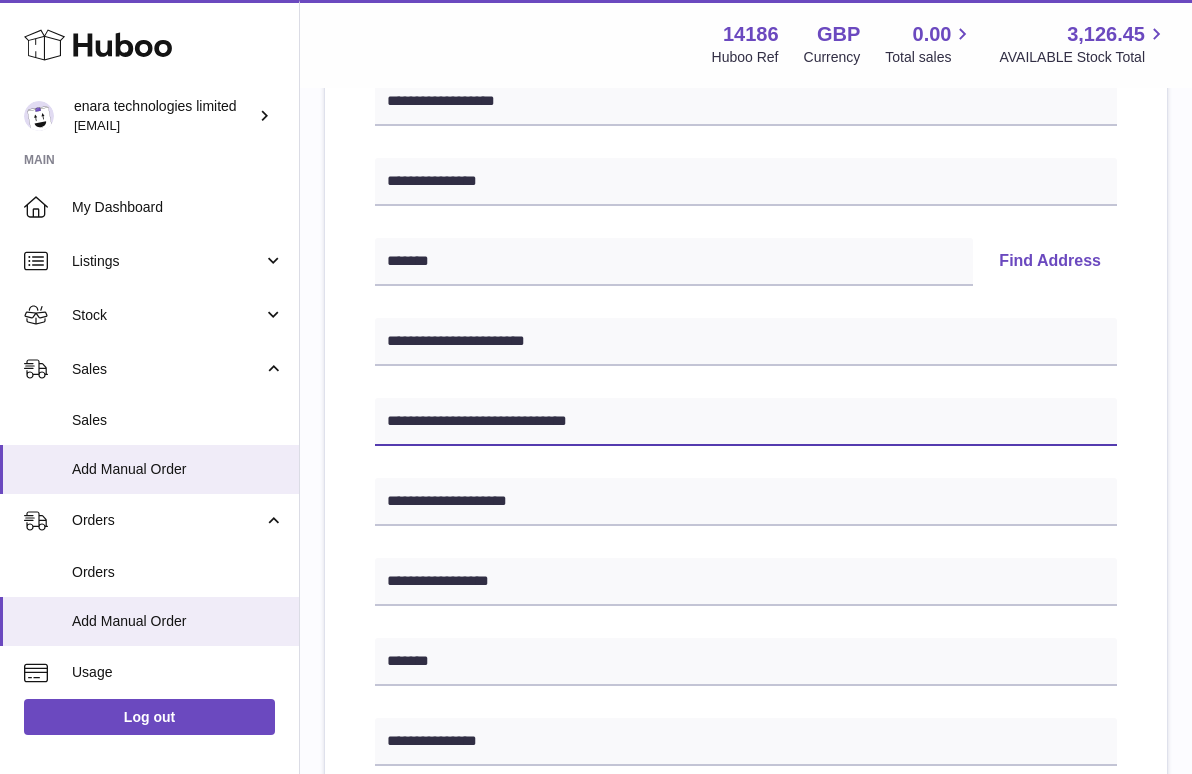 type on "**********" 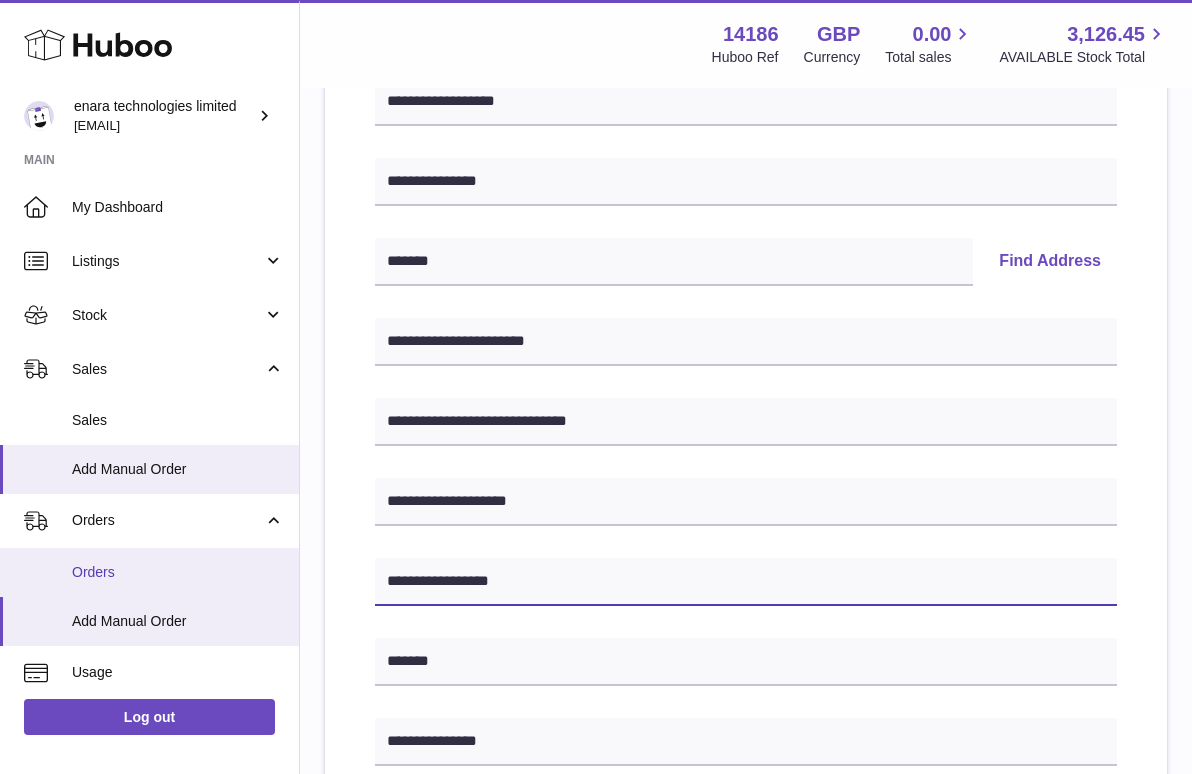 drag, startPoint x: 548, startPoint y: 585, endPoint x: 231, endPoint y: 574, distance: 317.1908 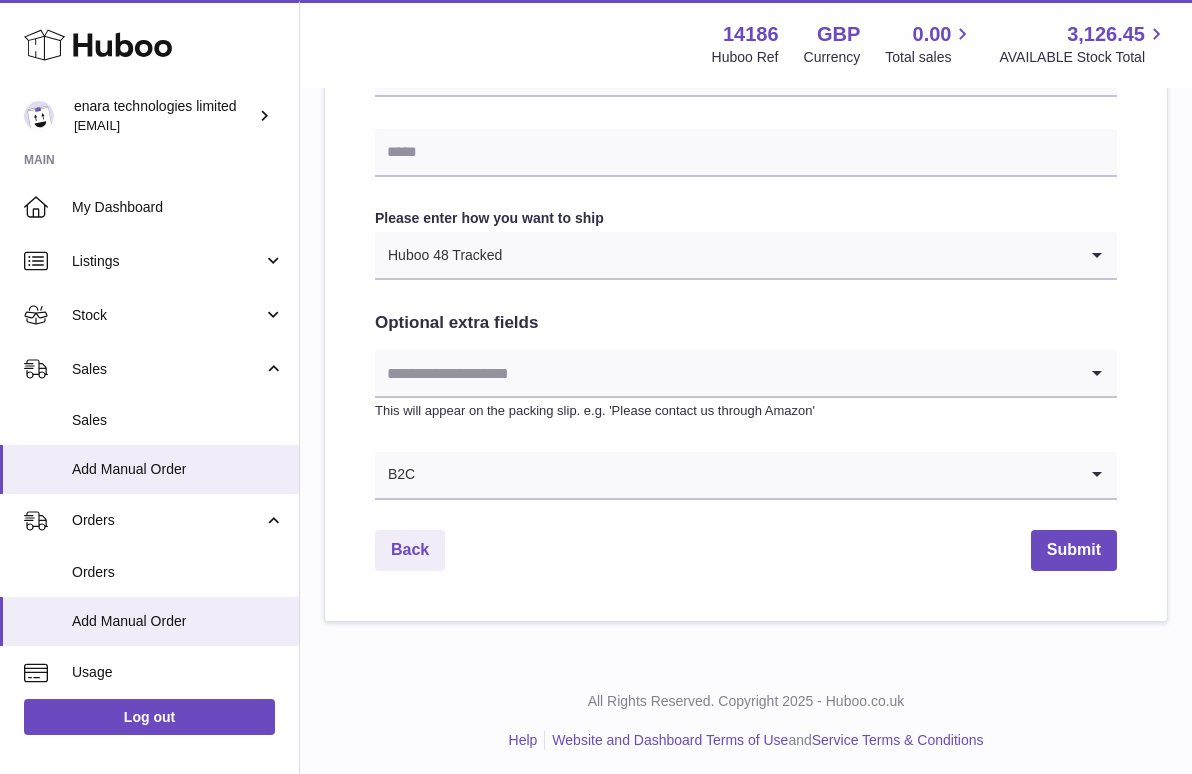 scroll, scrollTop: 967, scrollLeft: 0, axis: vertical 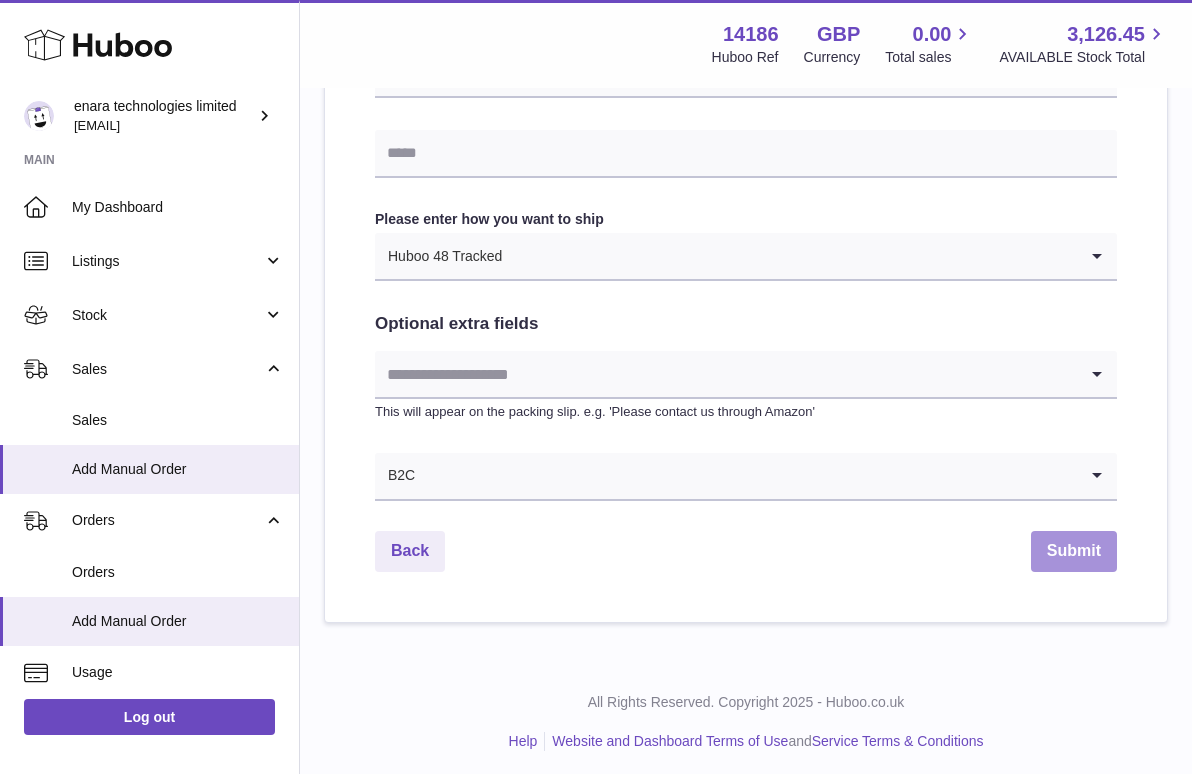 click on "Submit" at bounding box center [1074, 551] 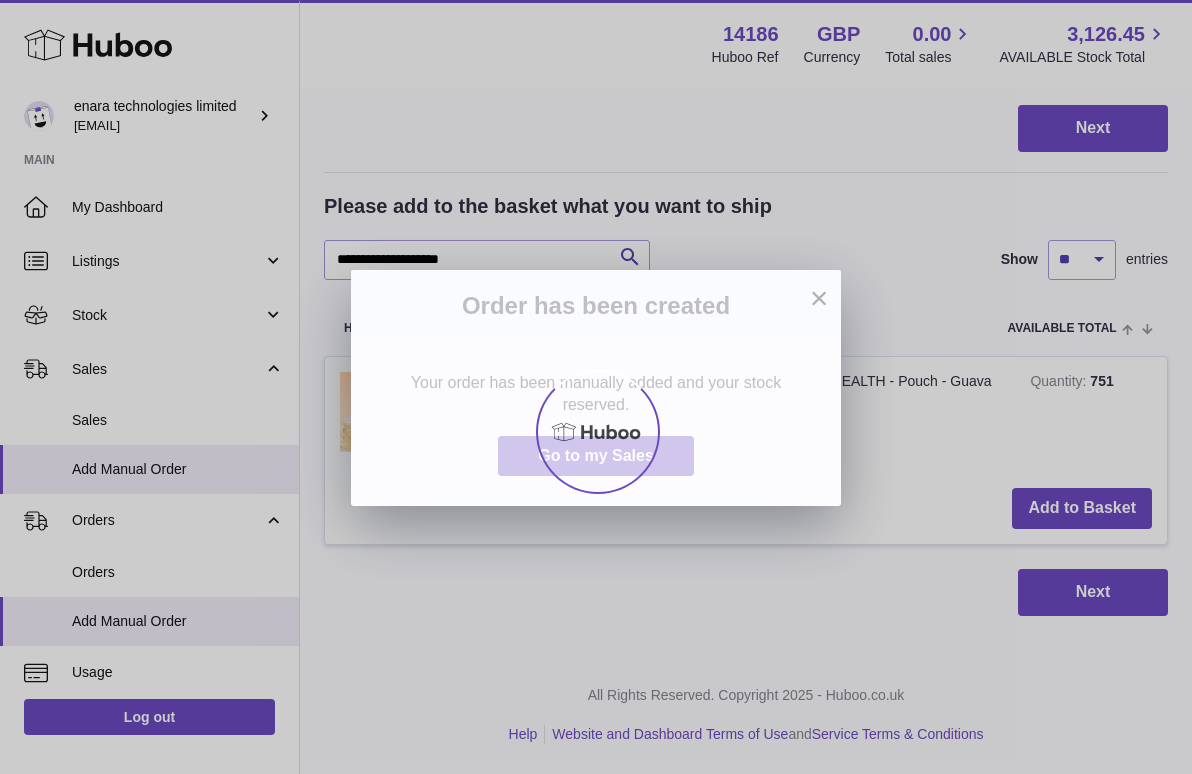 scroll, scrollTop: 0, scrollLeft: 0, axis: both 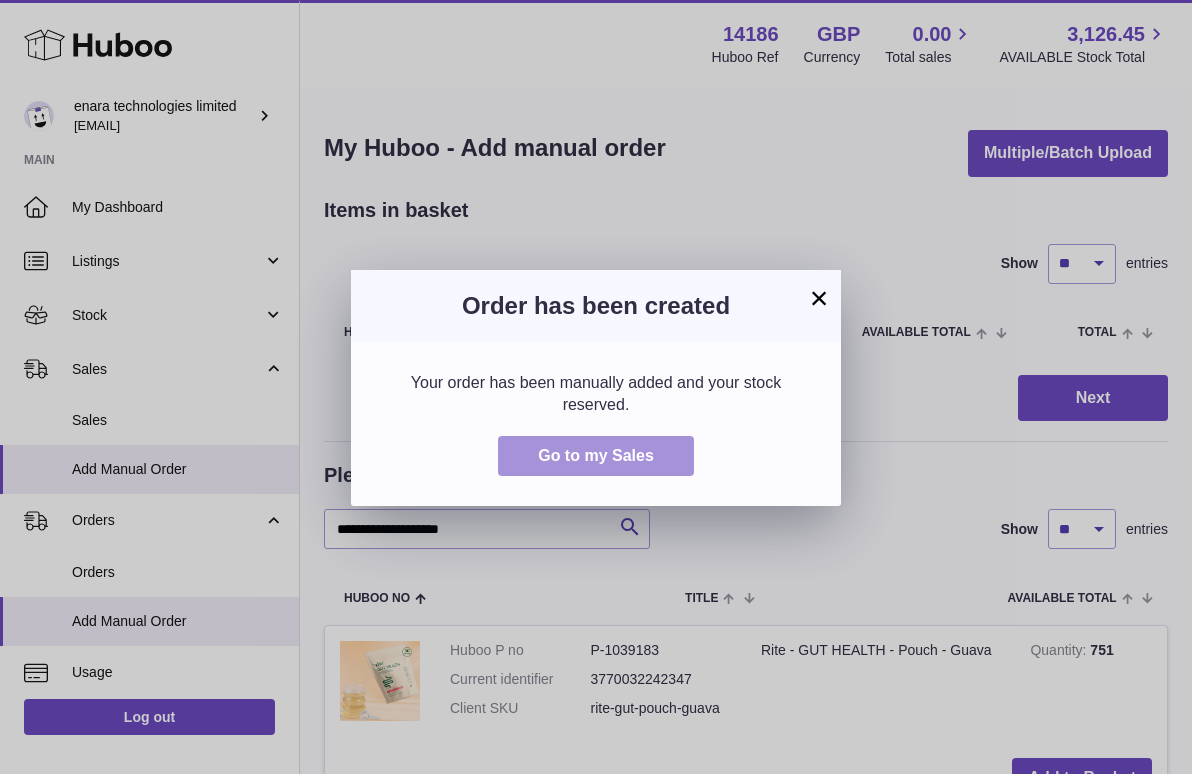 click on "Go to my Sales" at bounding box center (596, 456) 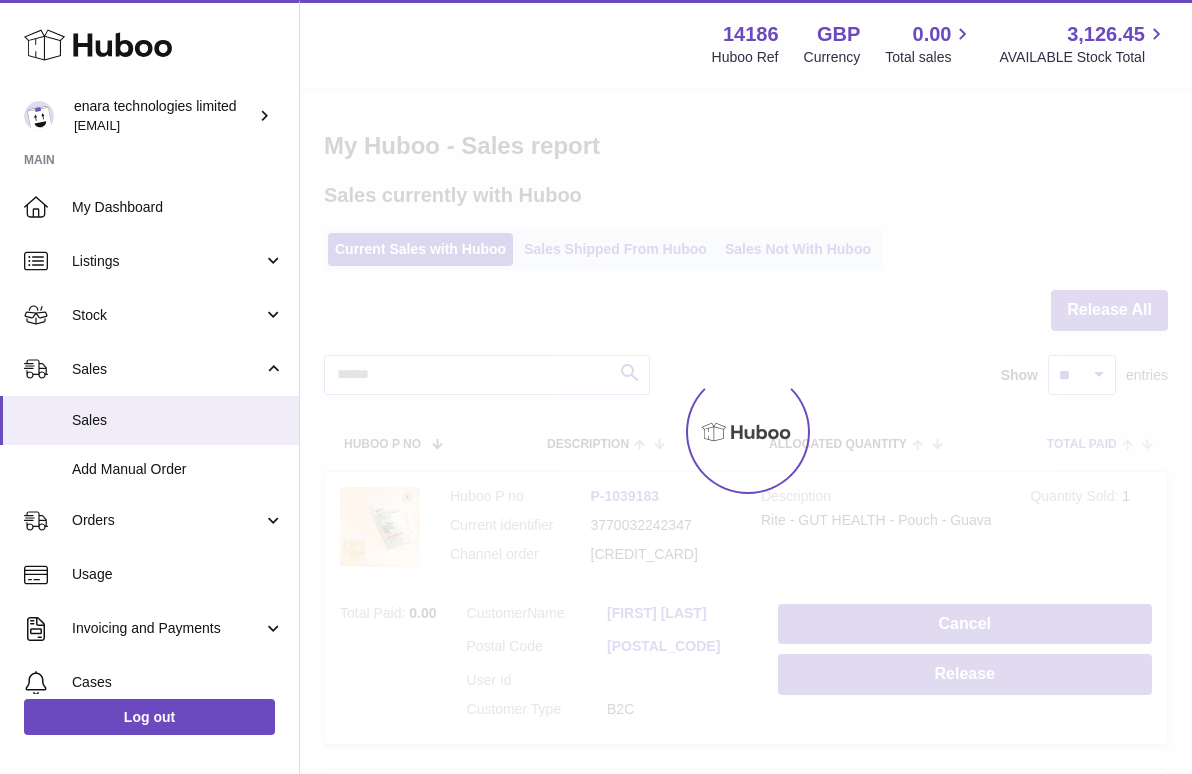 scroll, scrollTop: 0, scrollLeft: 0, axis: both 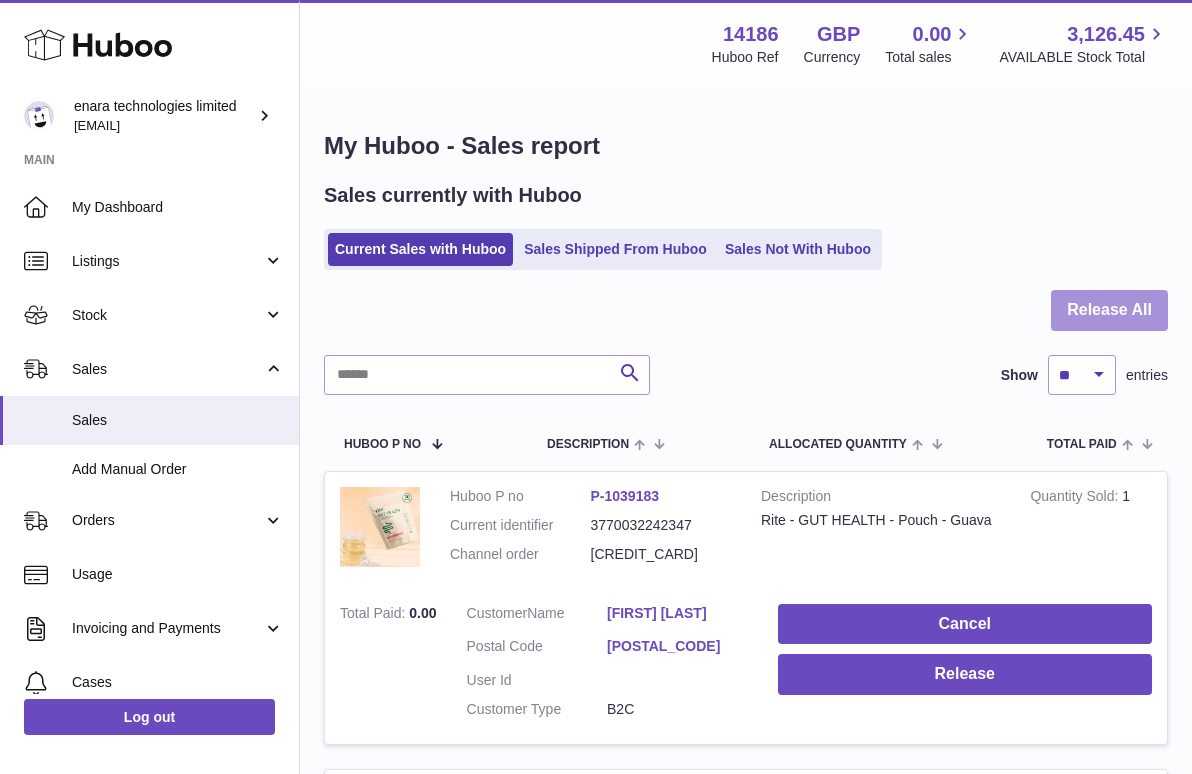 click on "Release All" at bounding box center (1109, 310) 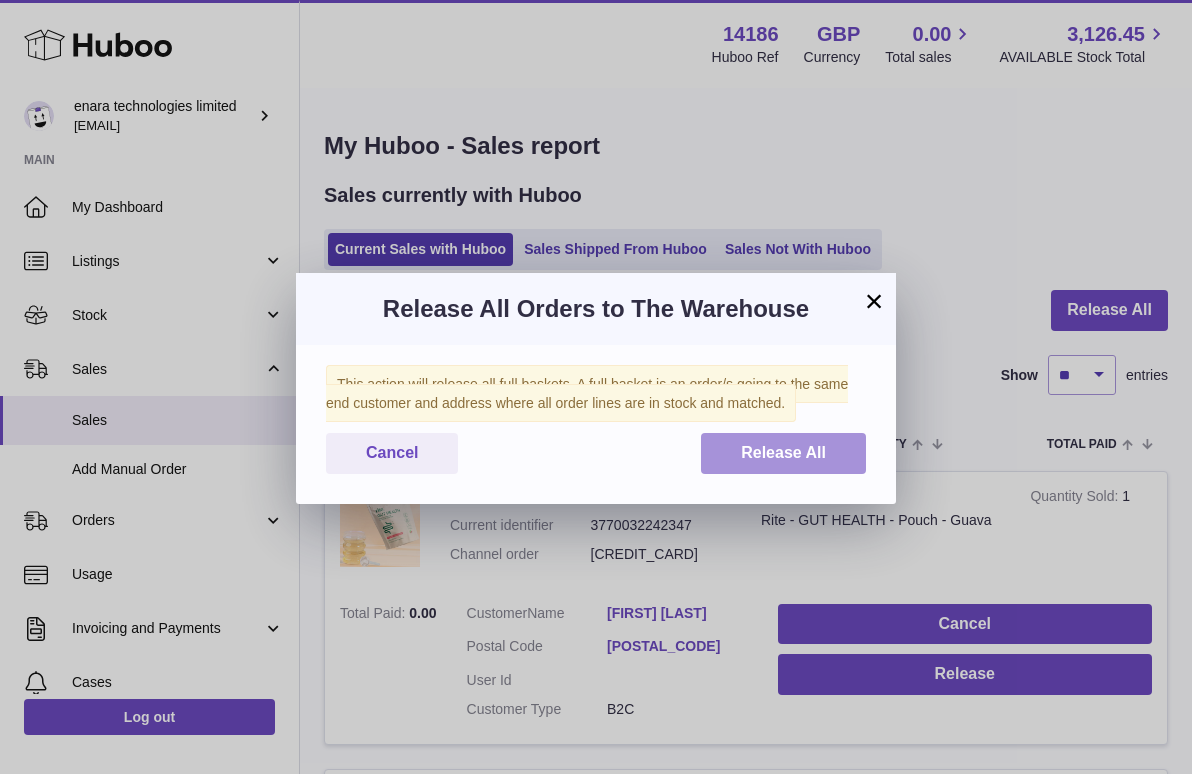 click on "Release All" at bounding box center [783, 452] 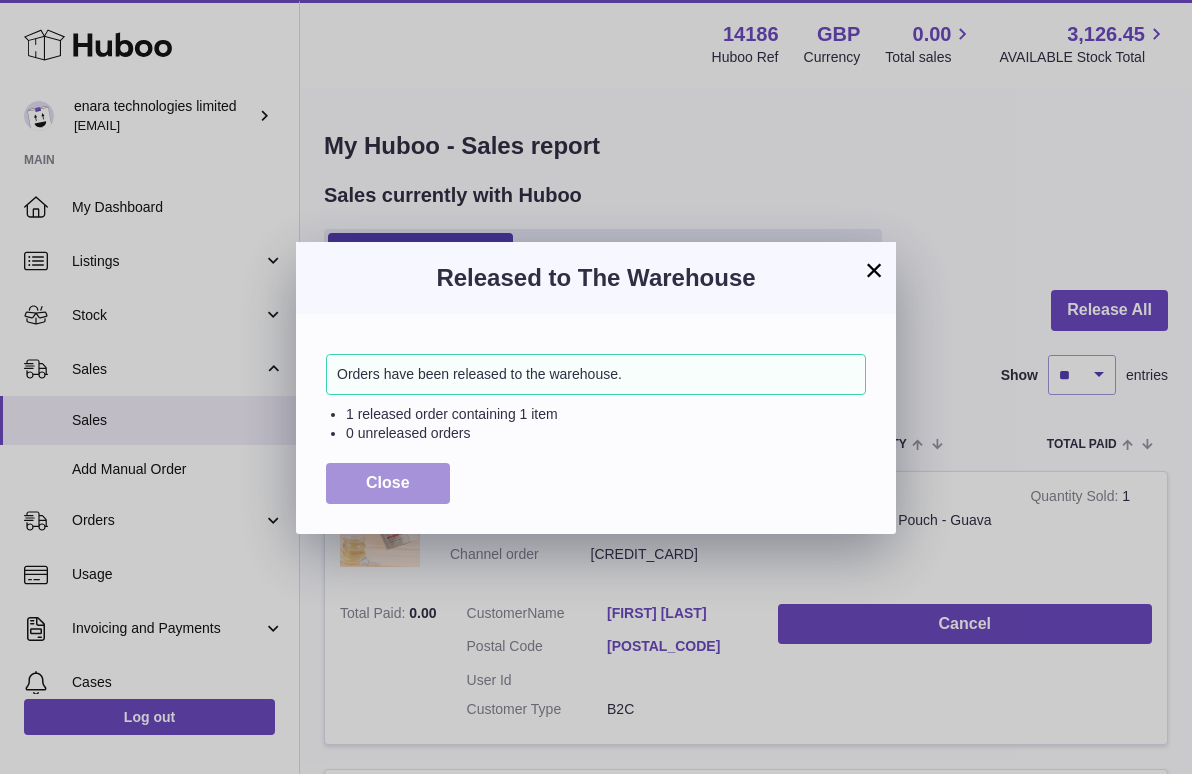 click on "Close" at bounding box center (388, 483) 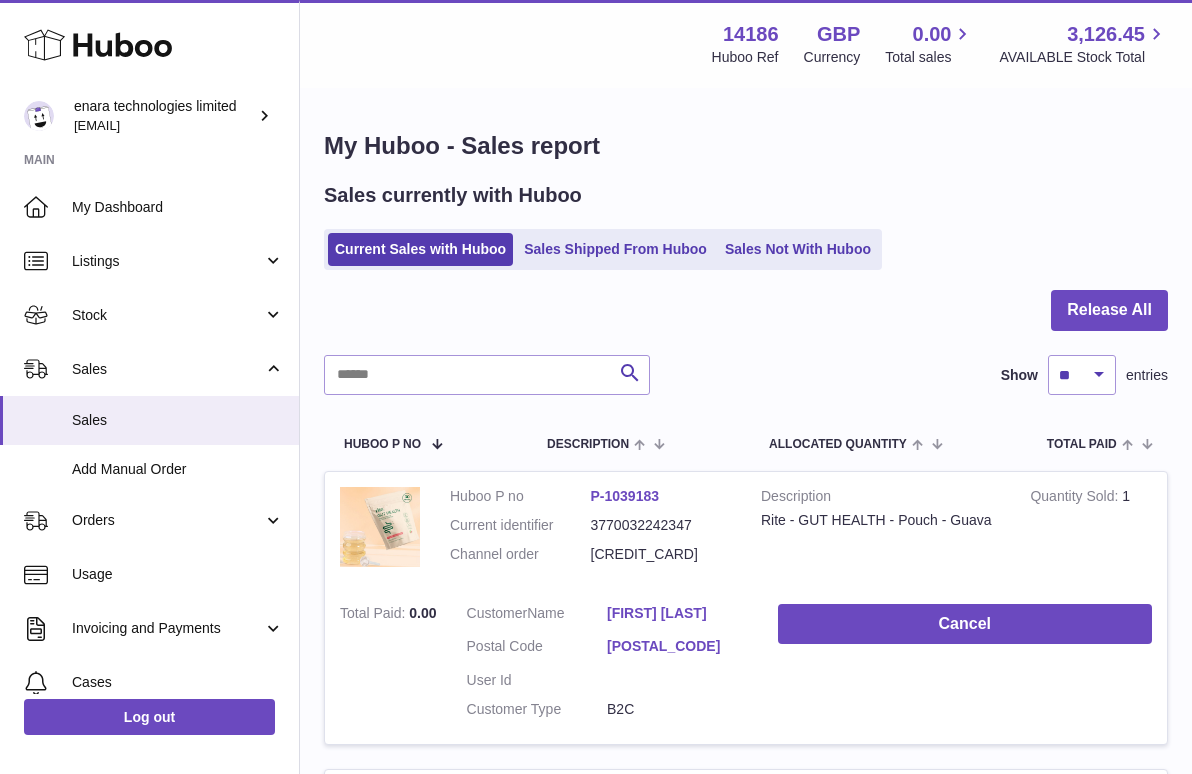 scroll, scrollTop: 0, scrollLeft: 0, axis: both 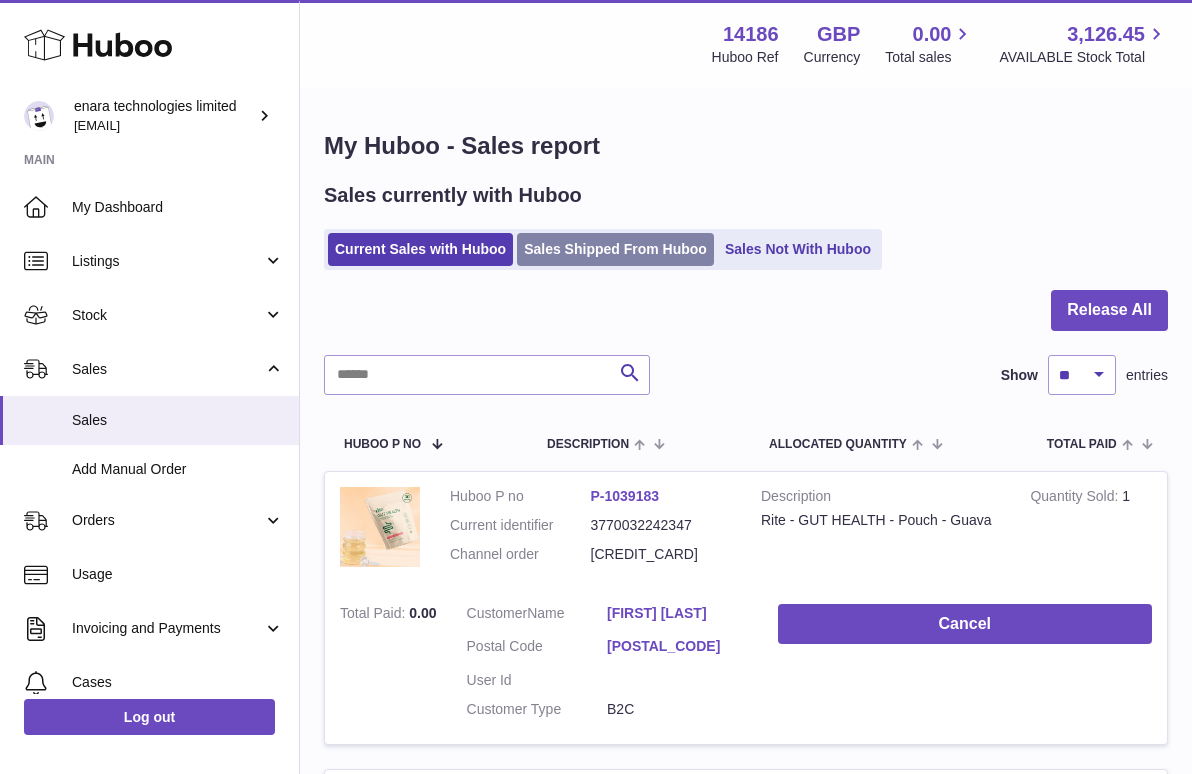 click on "Sales Shipped From Huboo" at bounding box center [615, 249] 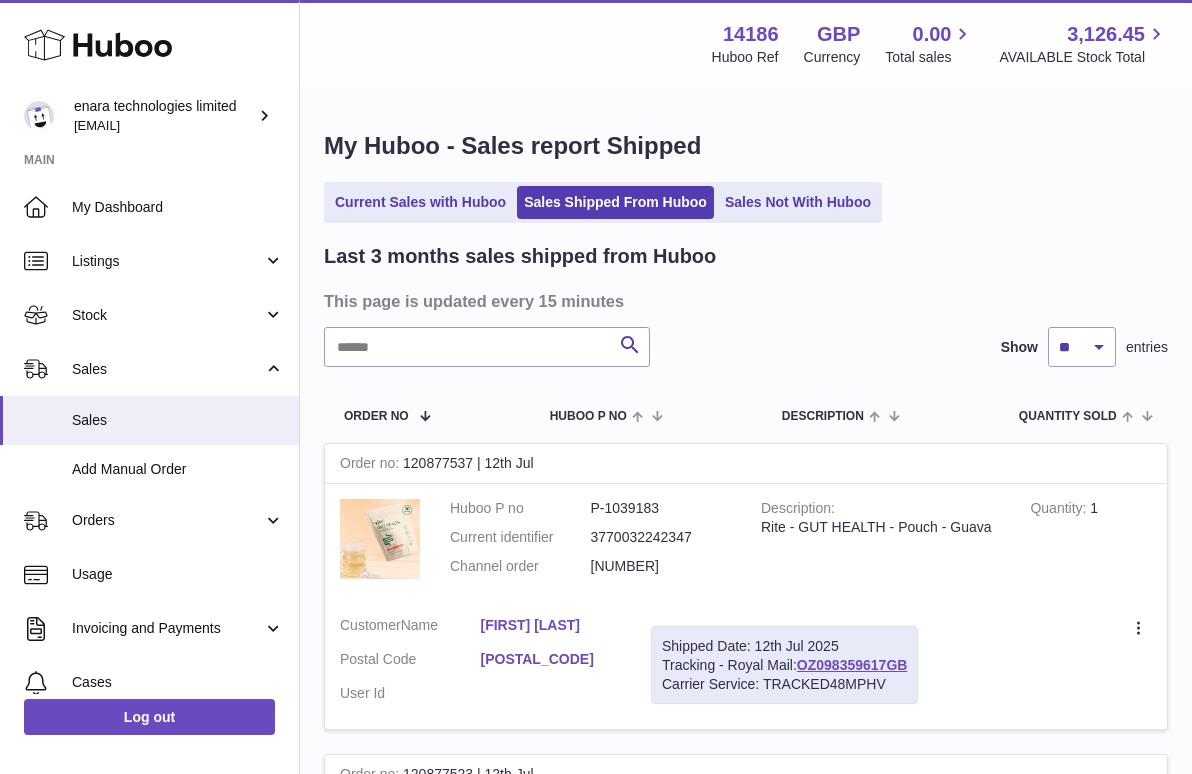 scroll, scrollTop: 0, scrollLeft: 0, axis: both 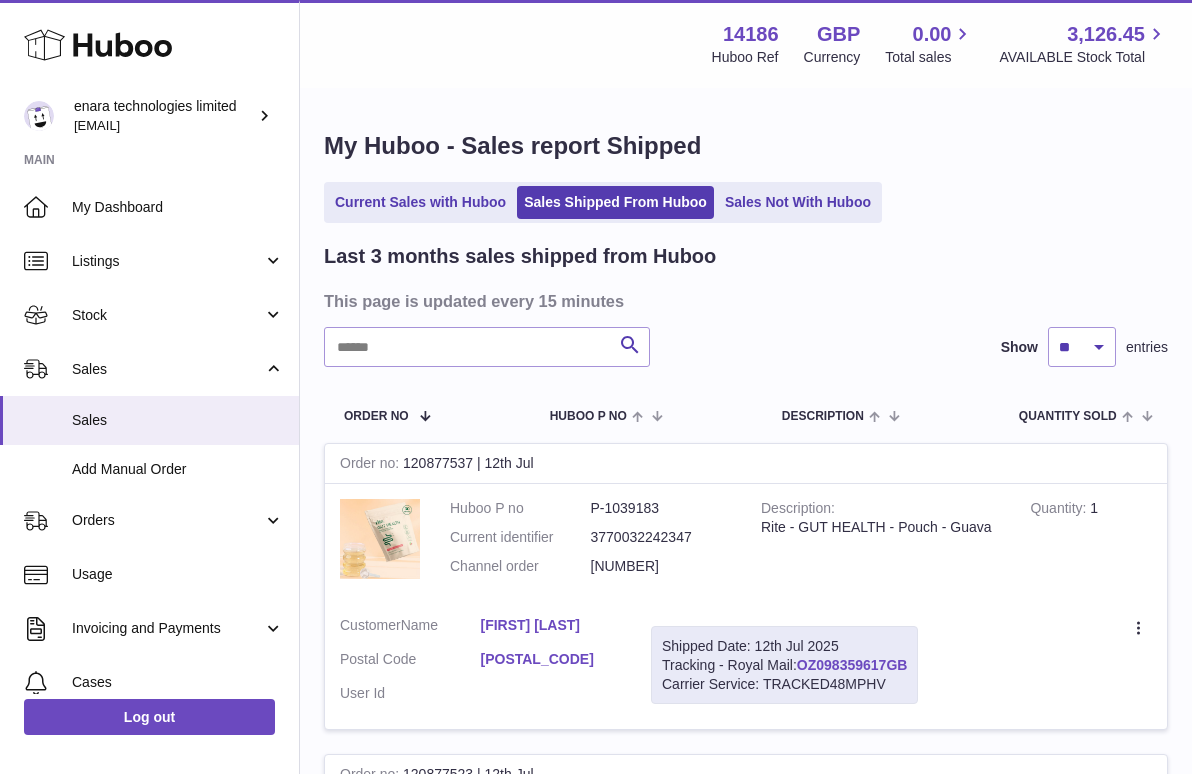 drag, startPoint x: 915, startPoint y: 656, endPoint x: 805, endPoint y: 658, distance: 110.01818 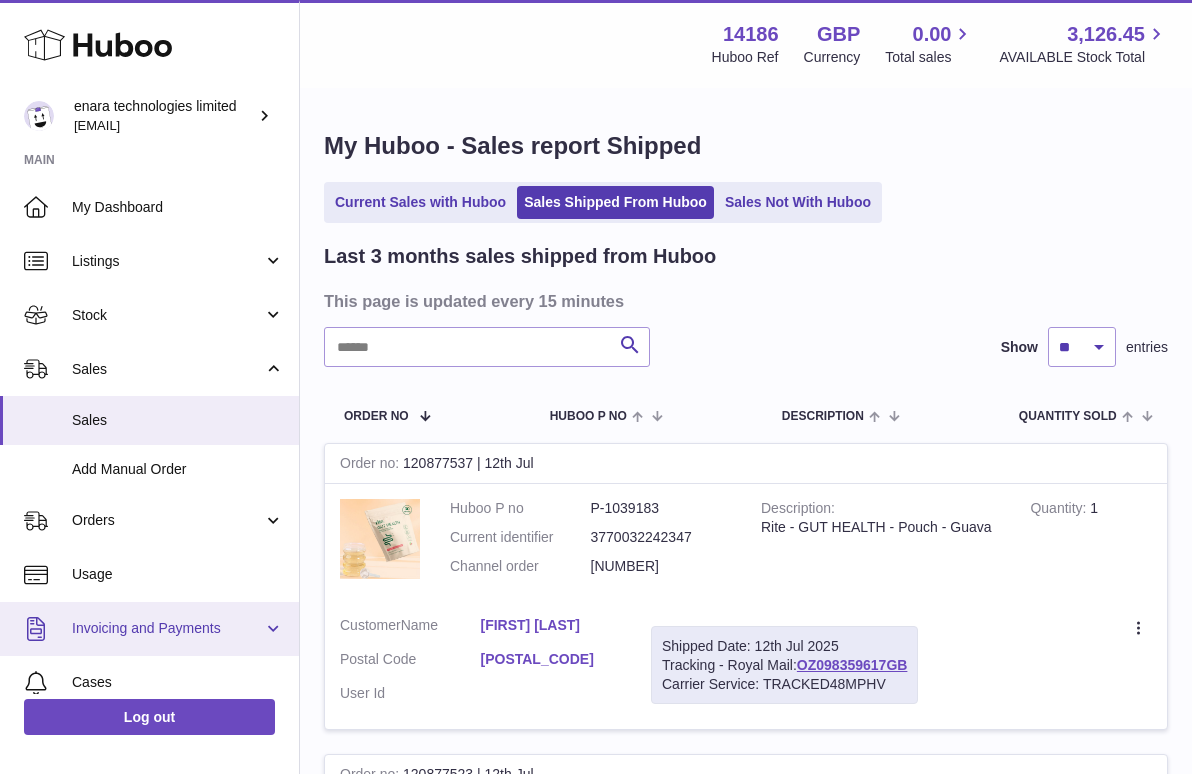 copy on "OZ098359617GB" 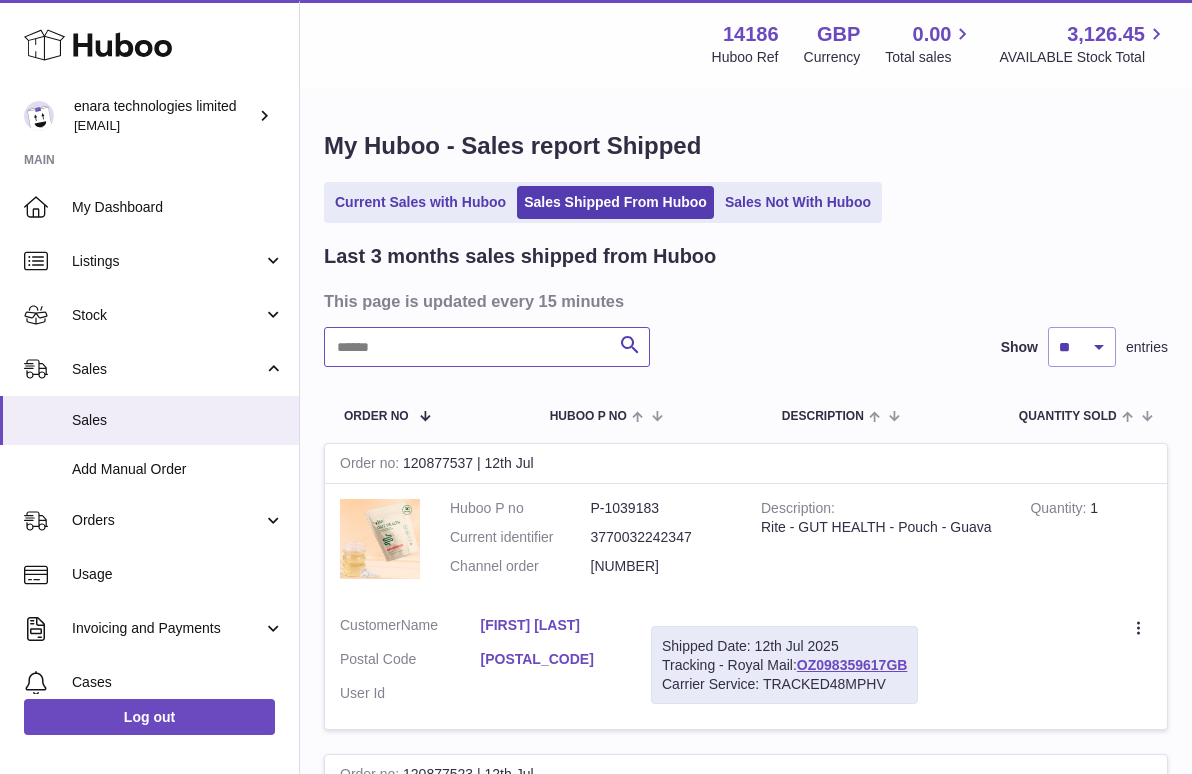 click at bounding box center (487, 347) 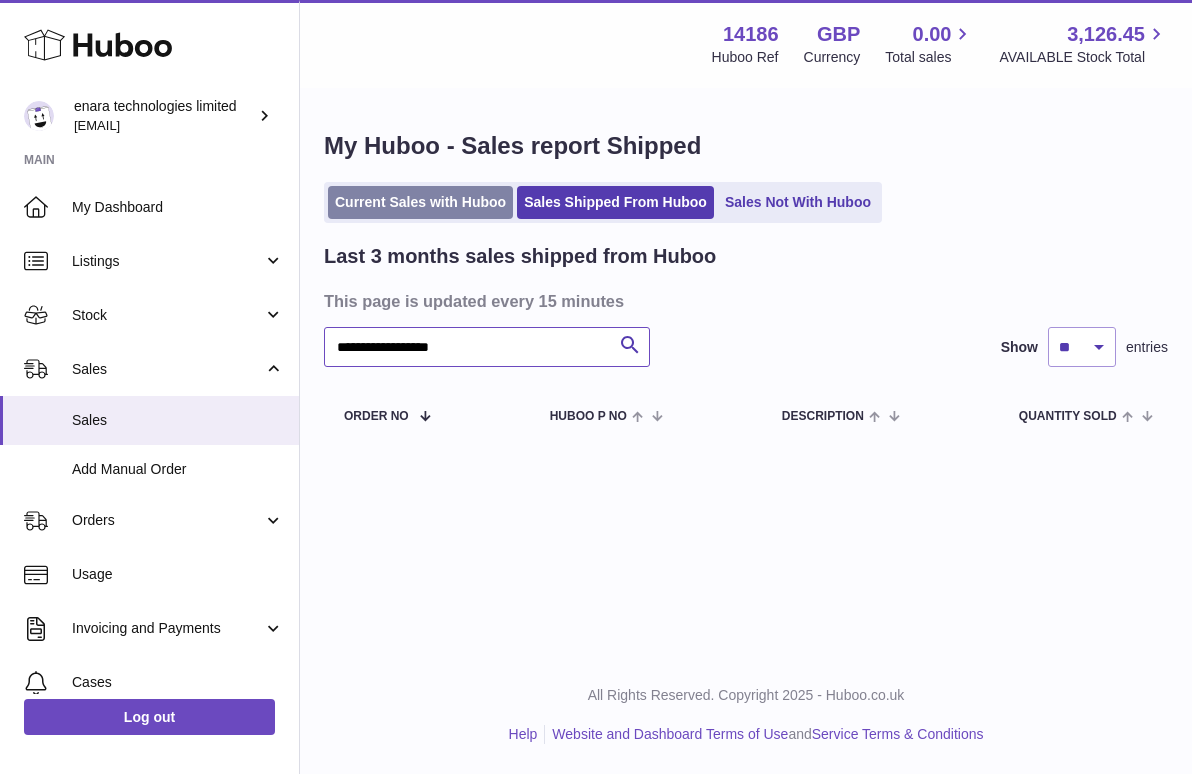 type on "**********" 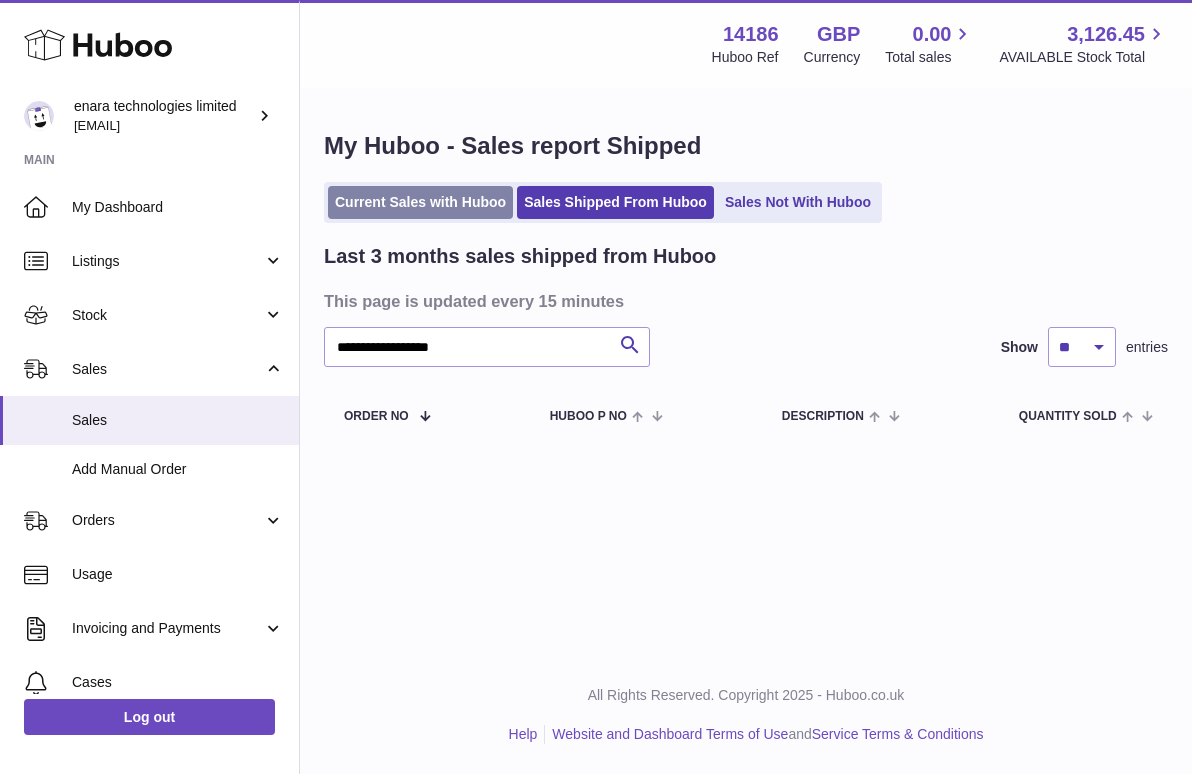 click on "Current Sales with Huboo" at bounding box center (420, 202) 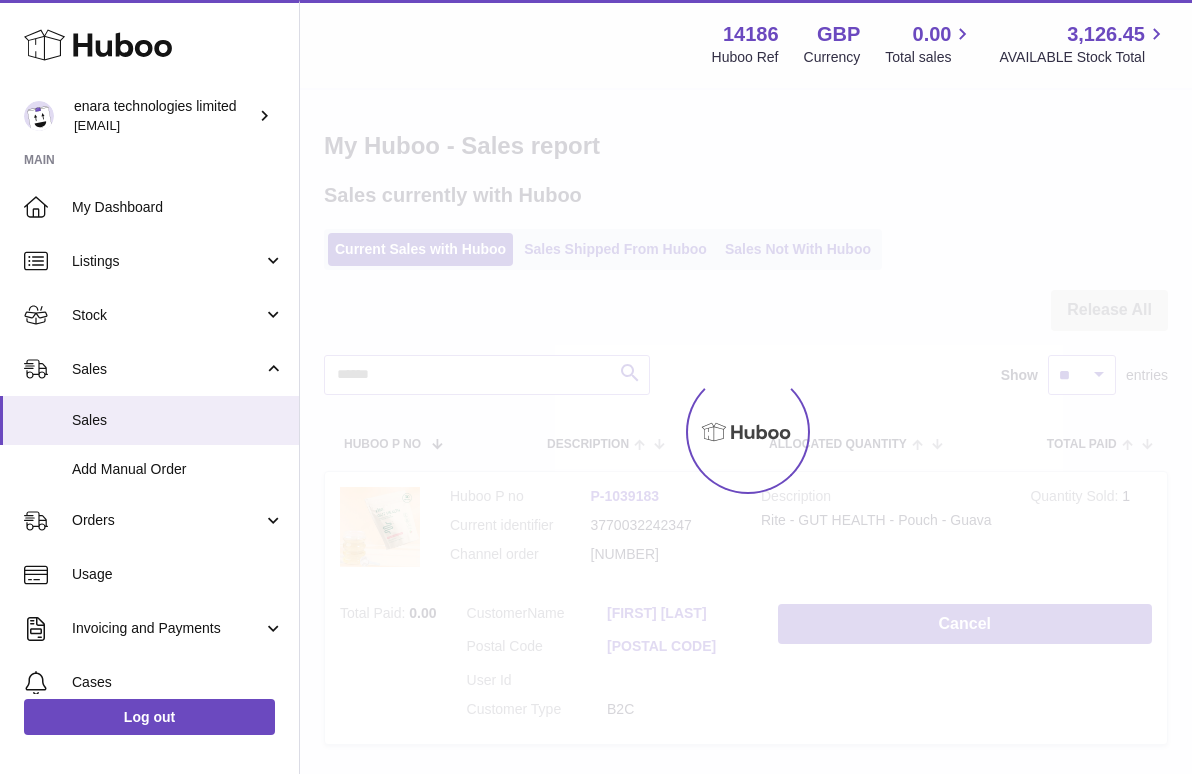 scroll, scrollTop: 0, scrollLeft: 0, axis: both 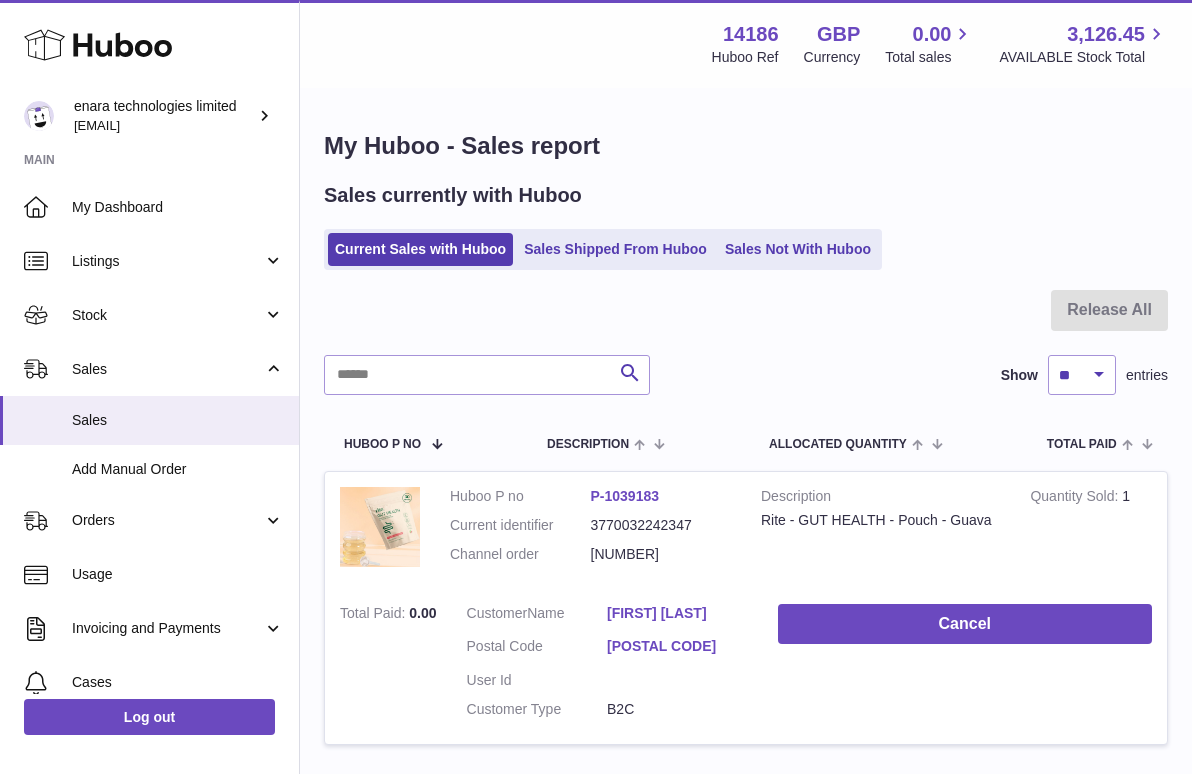 click on "Current Sales with Huboo
Sales Shipped From Huboo
Sales Not With Huboo" at bounding box center (603, 249) 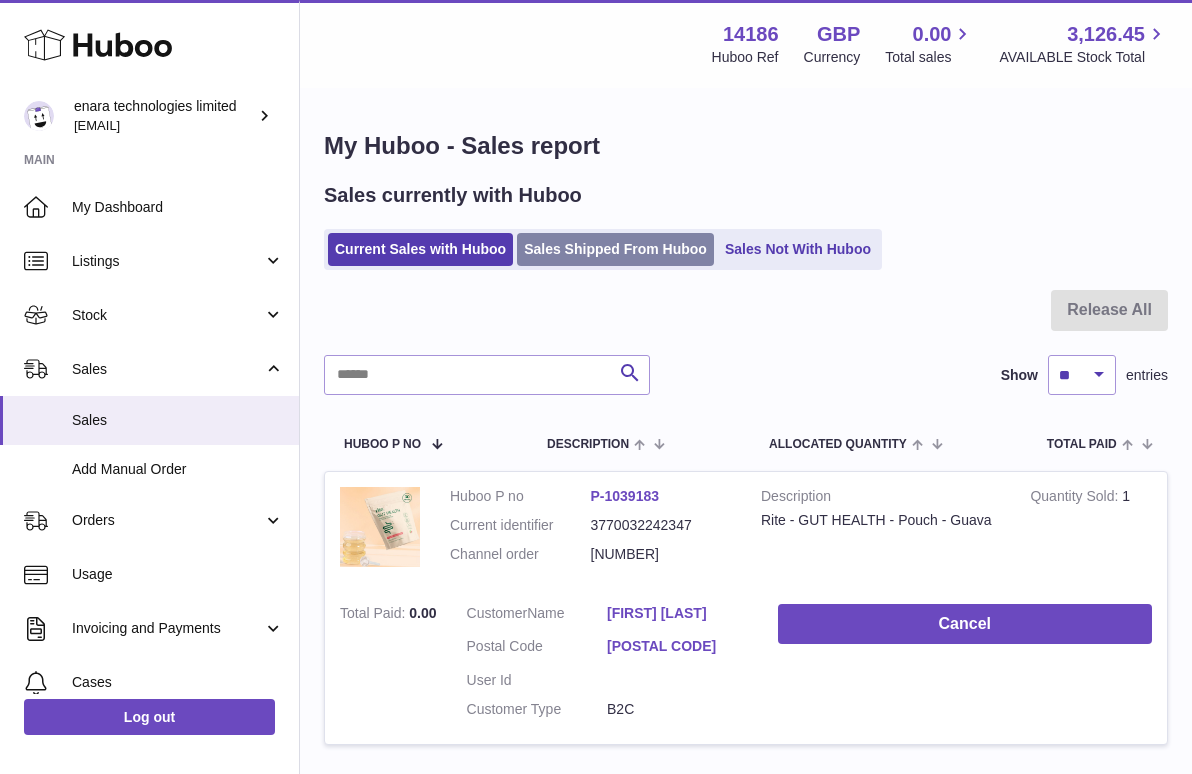 click on "Sales Shipped From Huboo" at bounding box center [615, 249] 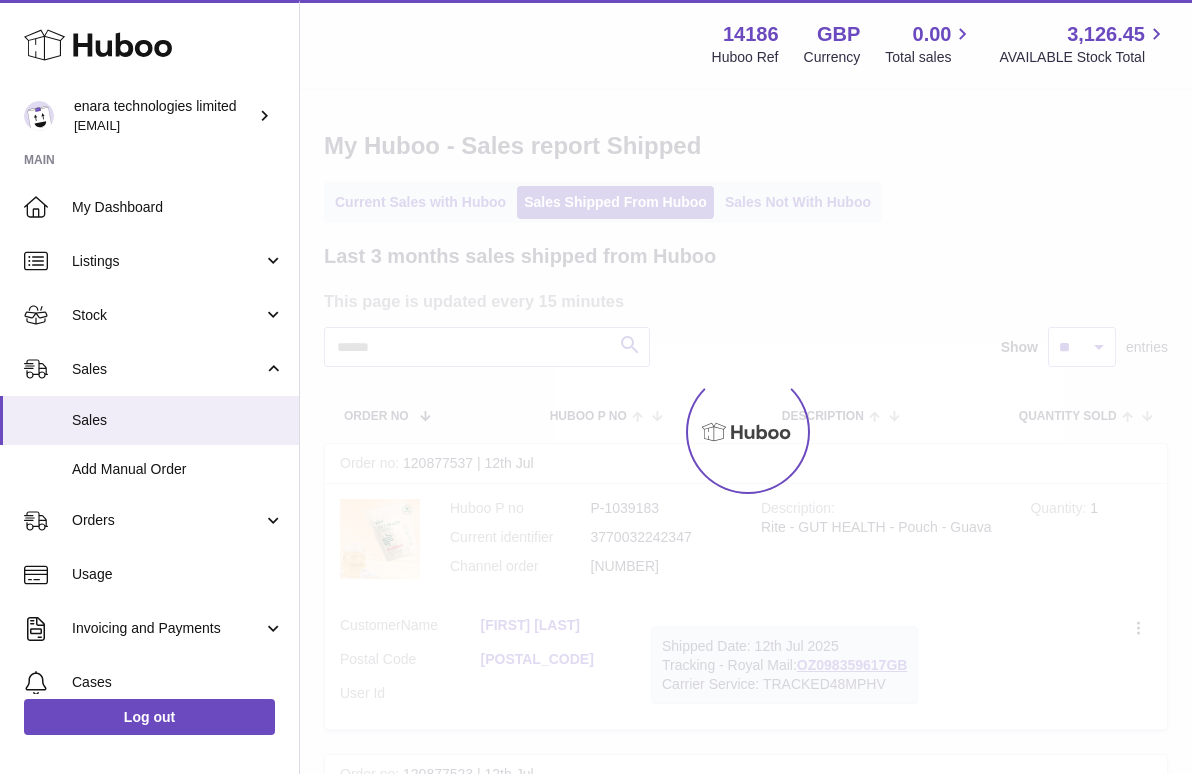 scroll, scrollTop: 0, scrollLeft: 0, axis: both 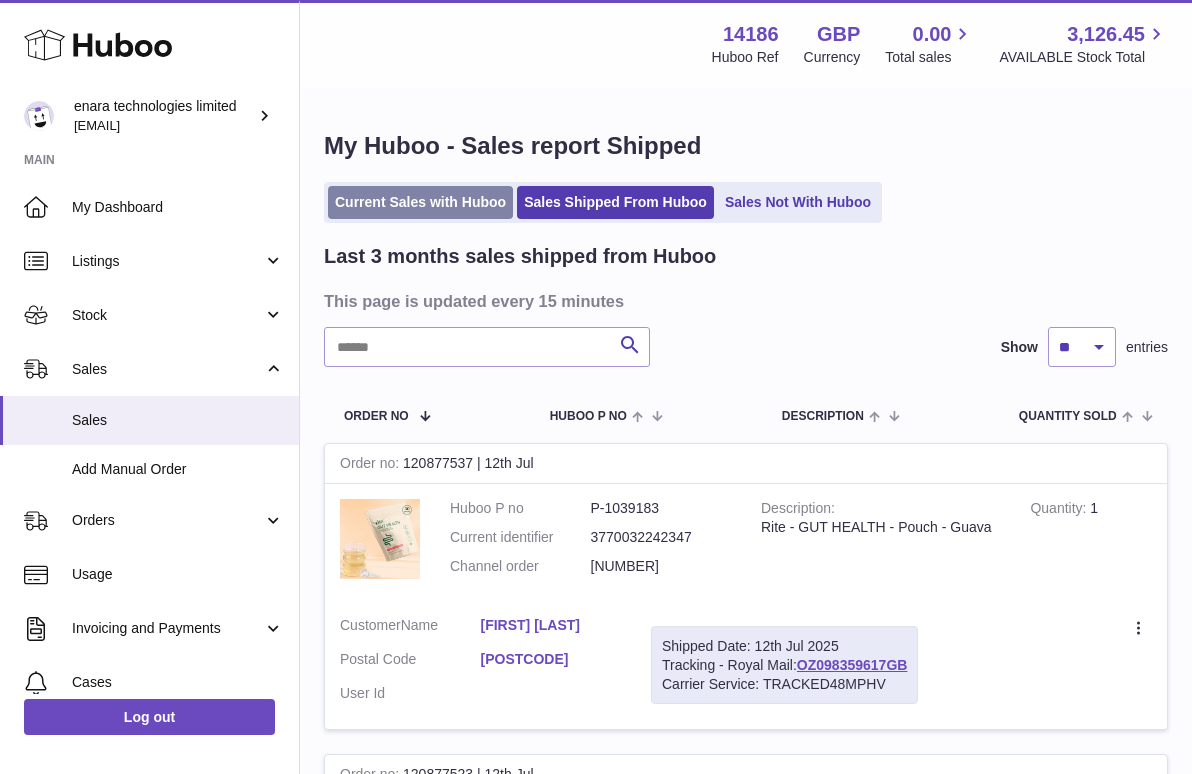 click on "Current Sales with Huboo" at bounding box center (420, 202) 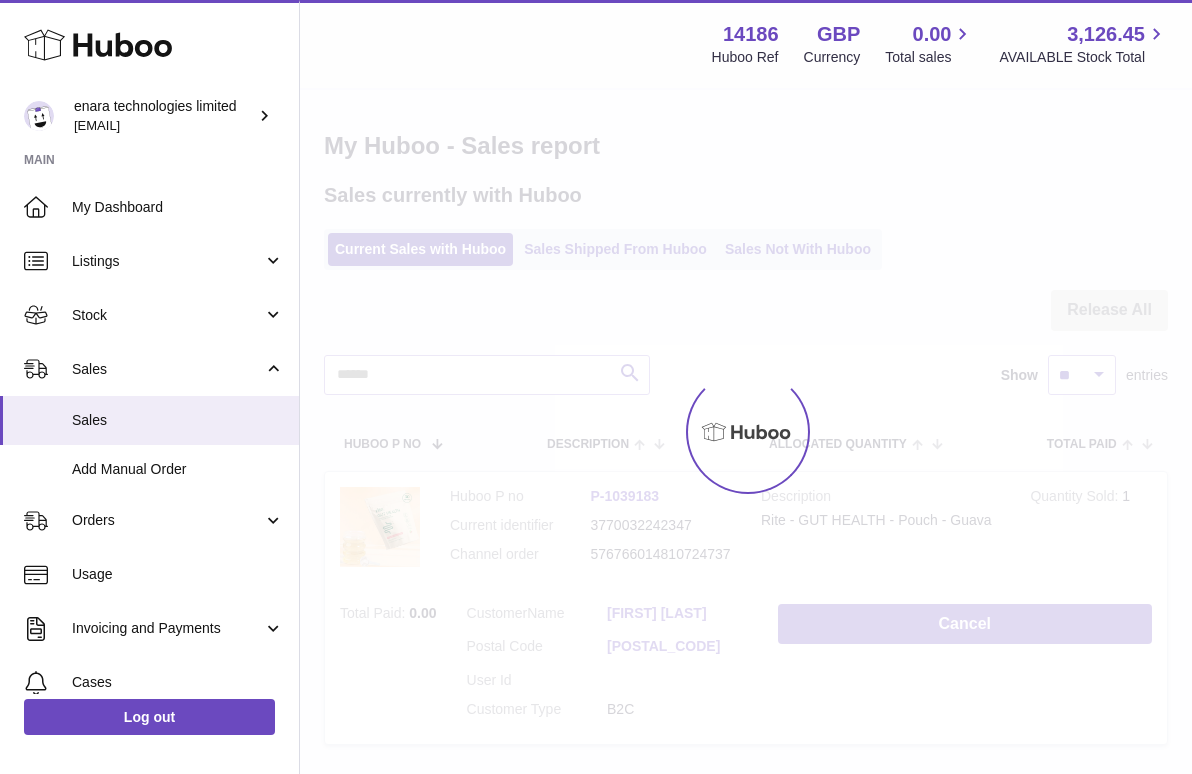scroll, scrollTop: 0, scrollLeft: 0, axis: both 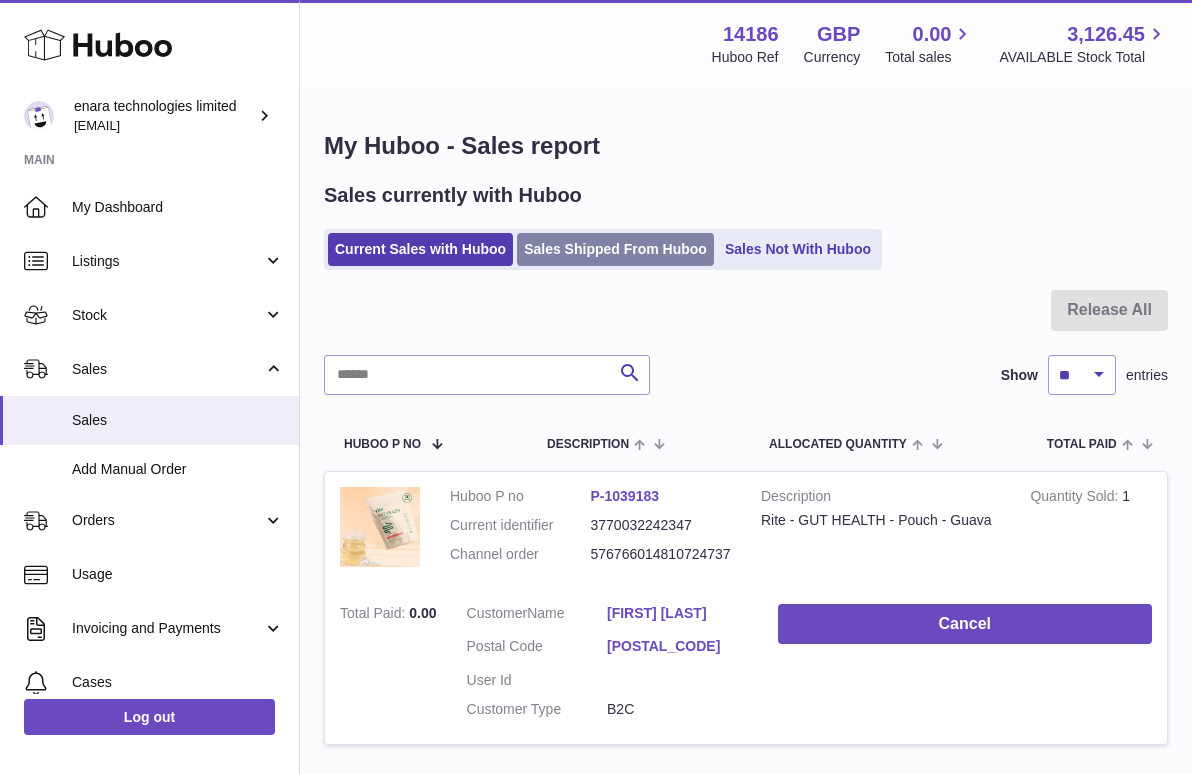 click on "Sales Shipped From Huboo" at bounding box center [615, 249] 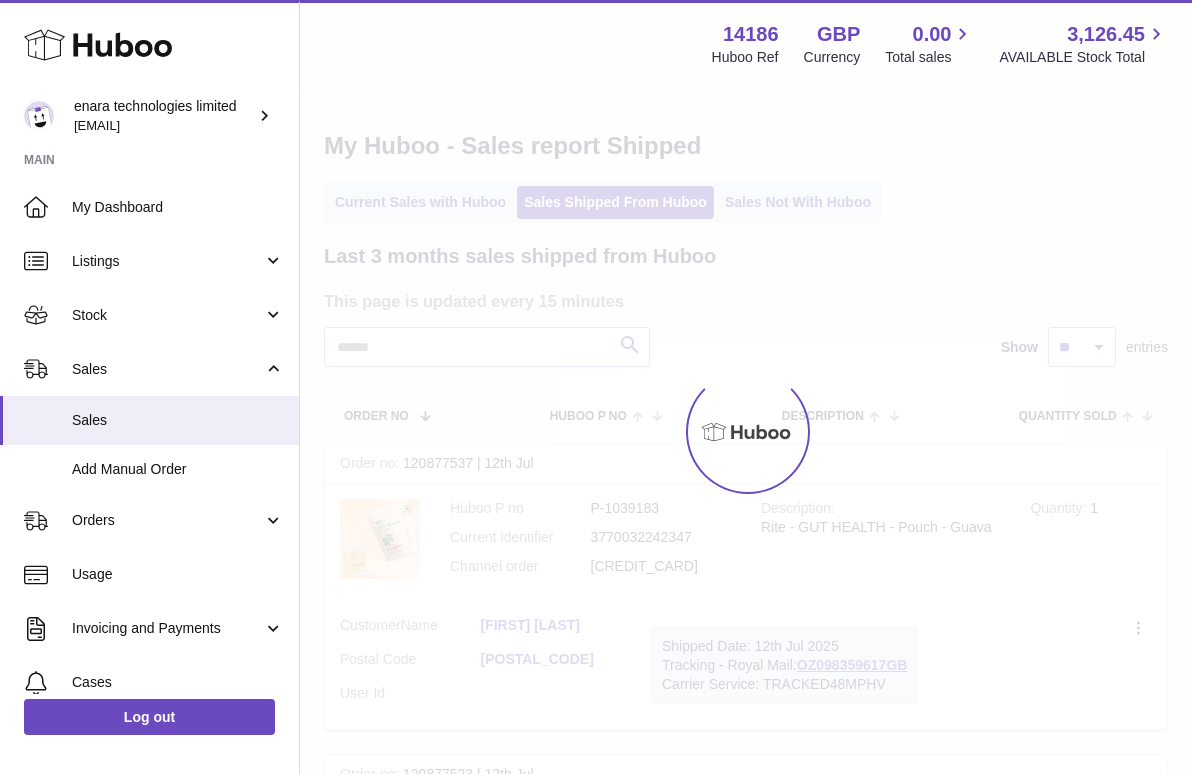 scroll, scrollTop: 0, scrollLeft: 0, axis: both 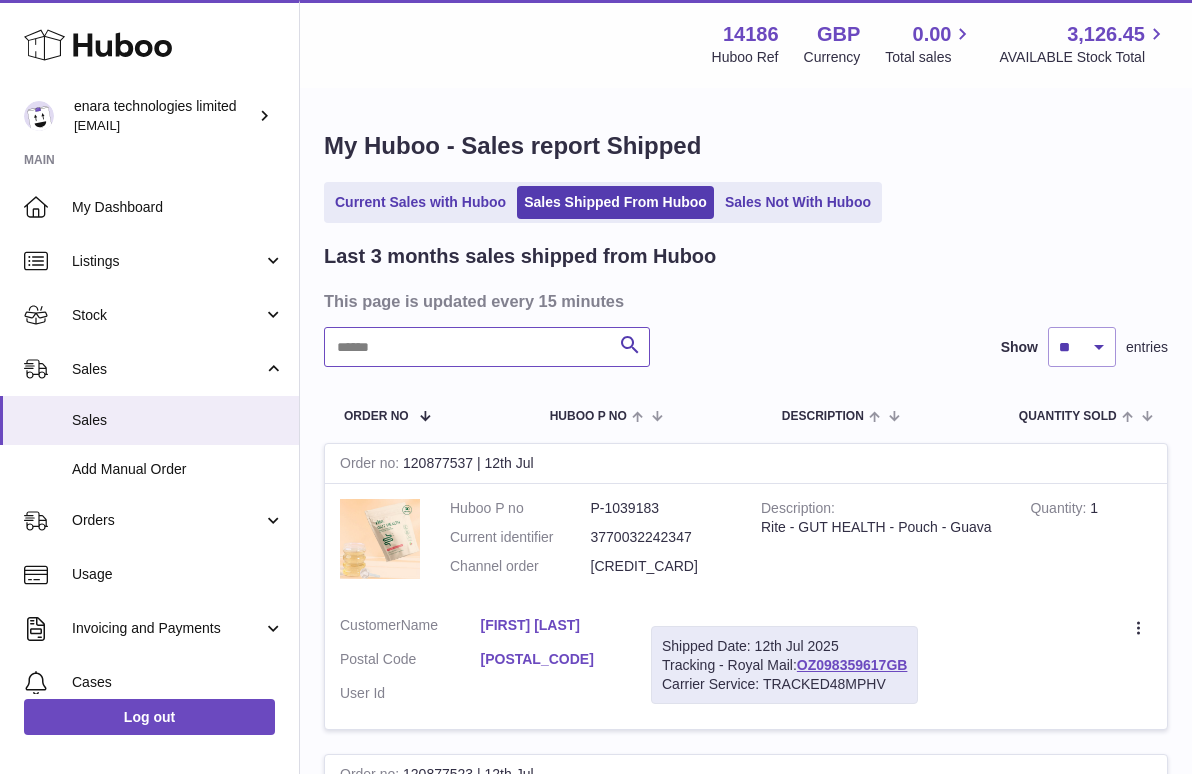click at bounding box center (487, 347) 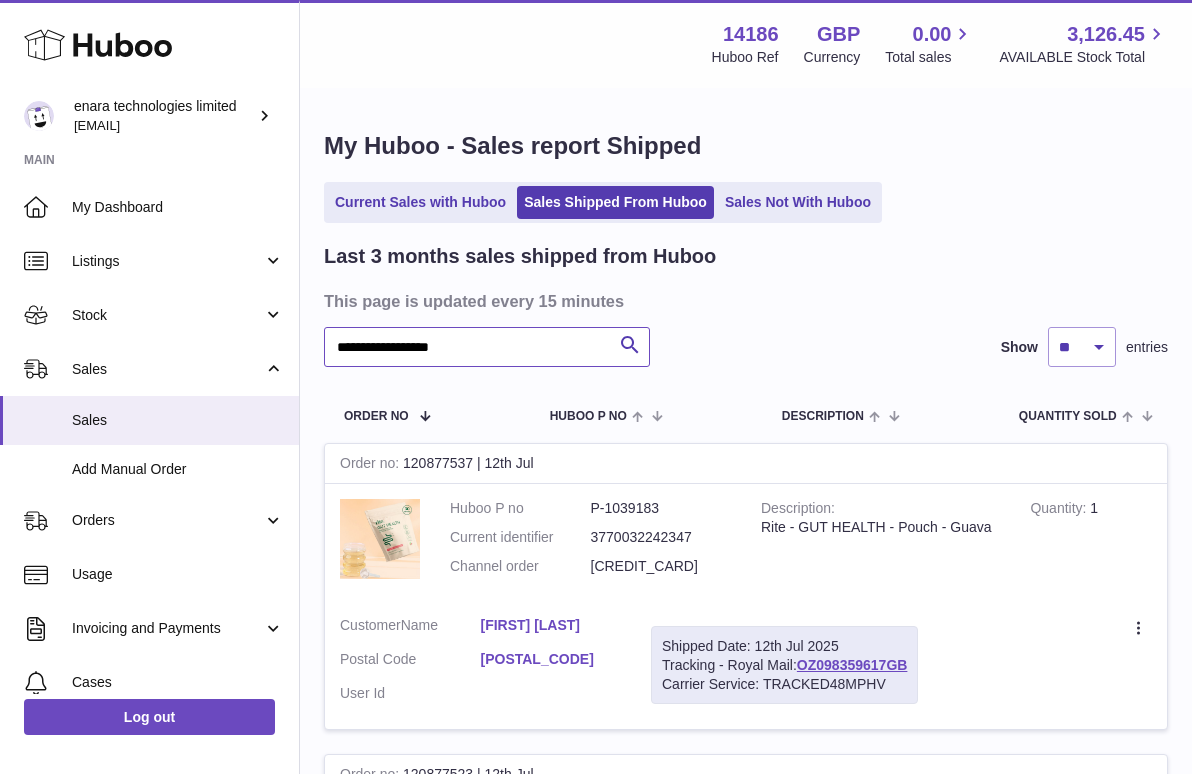 type on "**********" 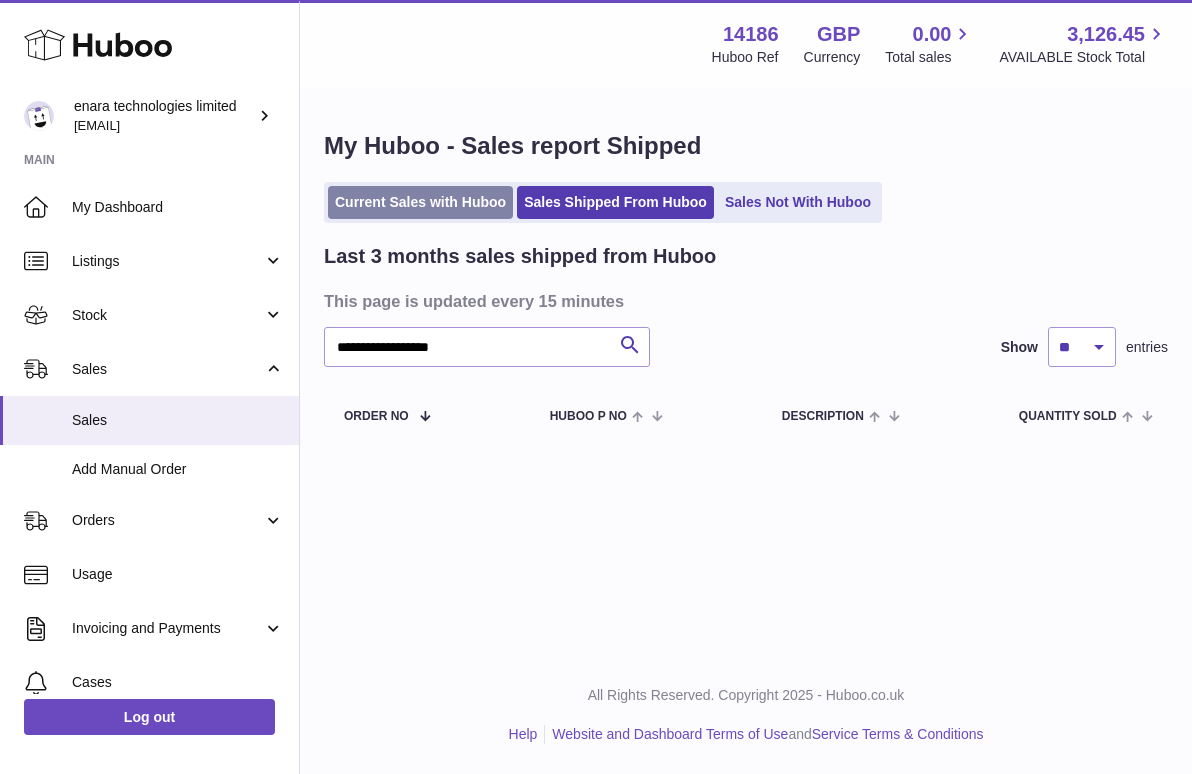 click on "Current Sales with Huboo" at bounding box center (420, 202) 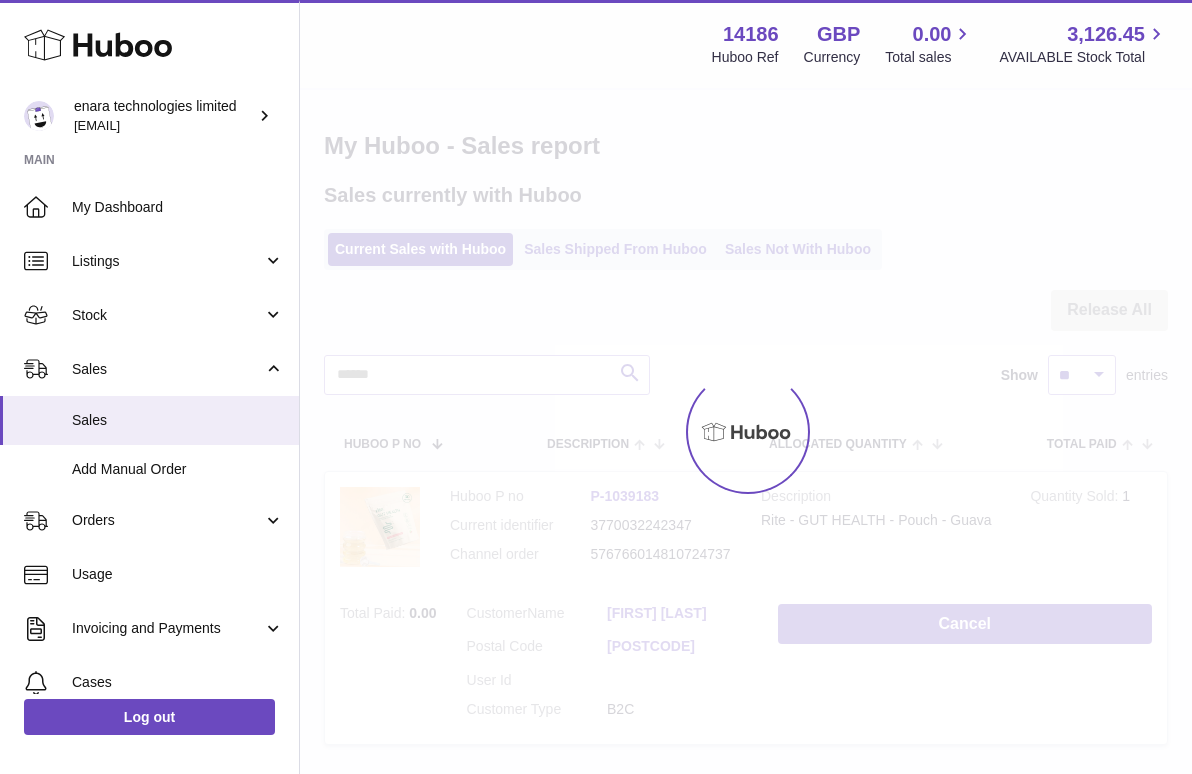 scroll, scrollTop: 0, scrollLeft: 0, axis: both 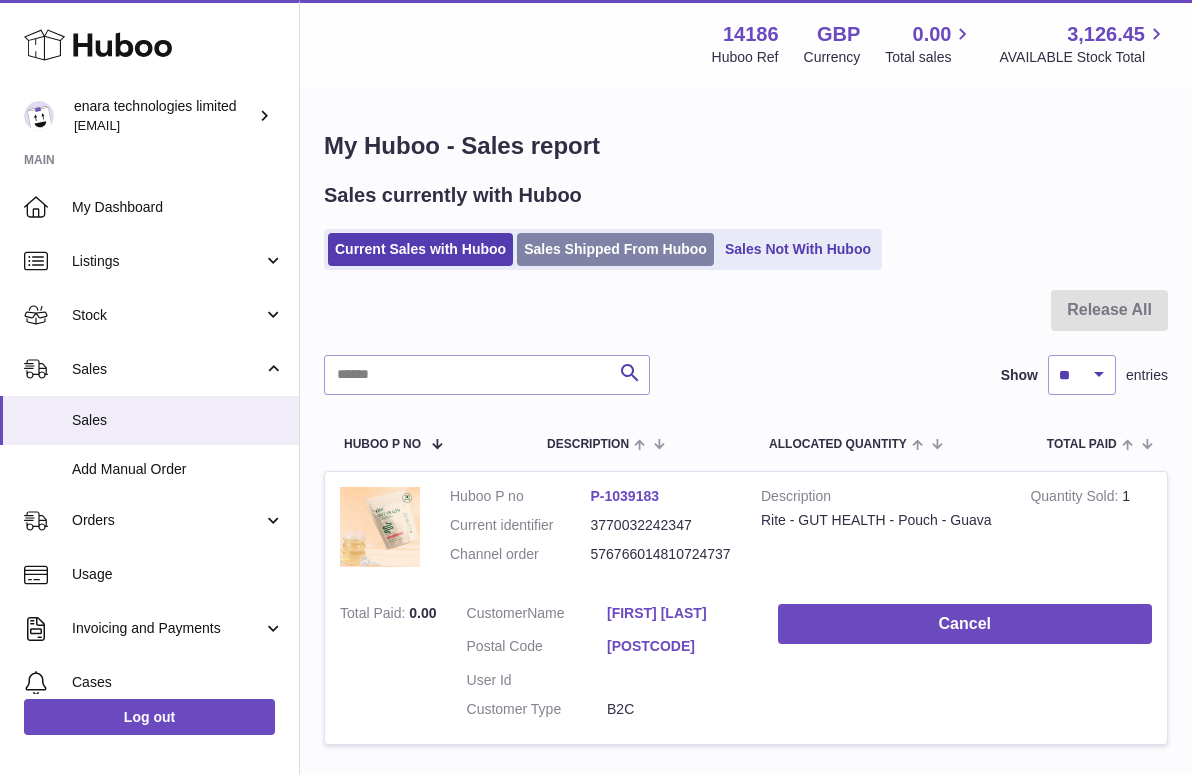 click on "Sales Shipped From Huboo" at bounding box center [615, 249] 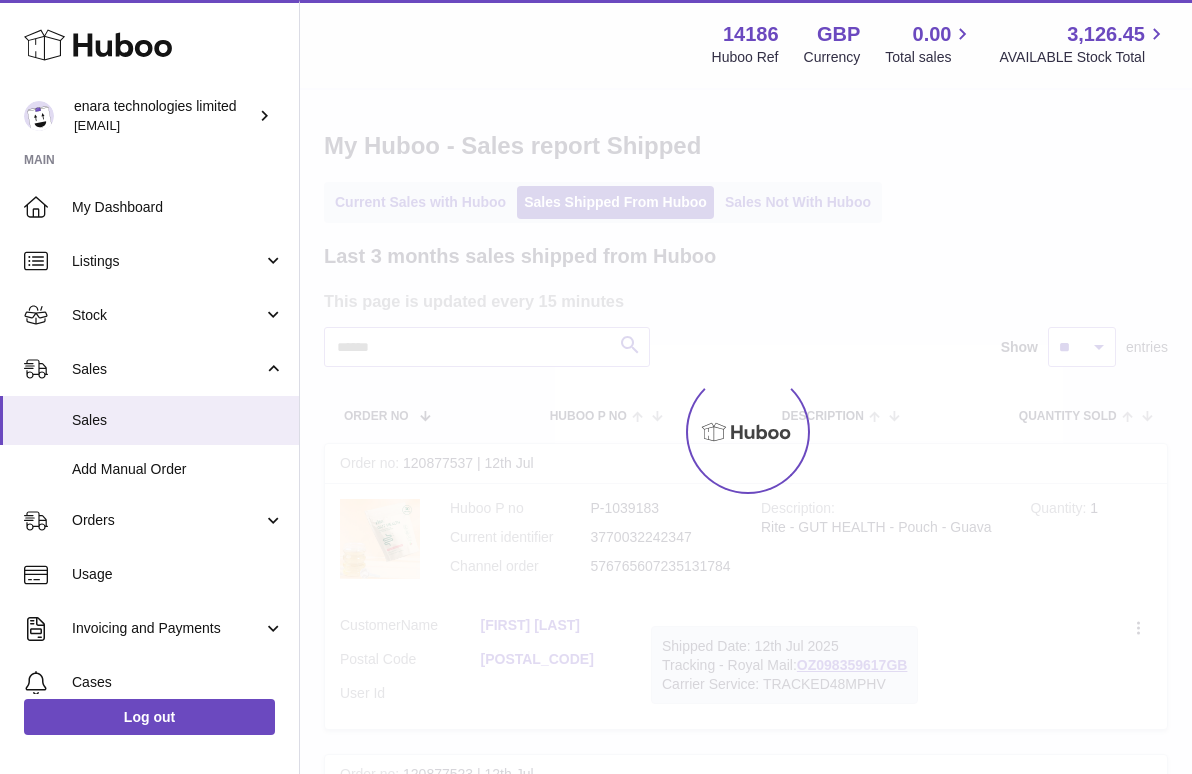 scroll, scrollTop: 0, scrollLeft: 0, axis: both 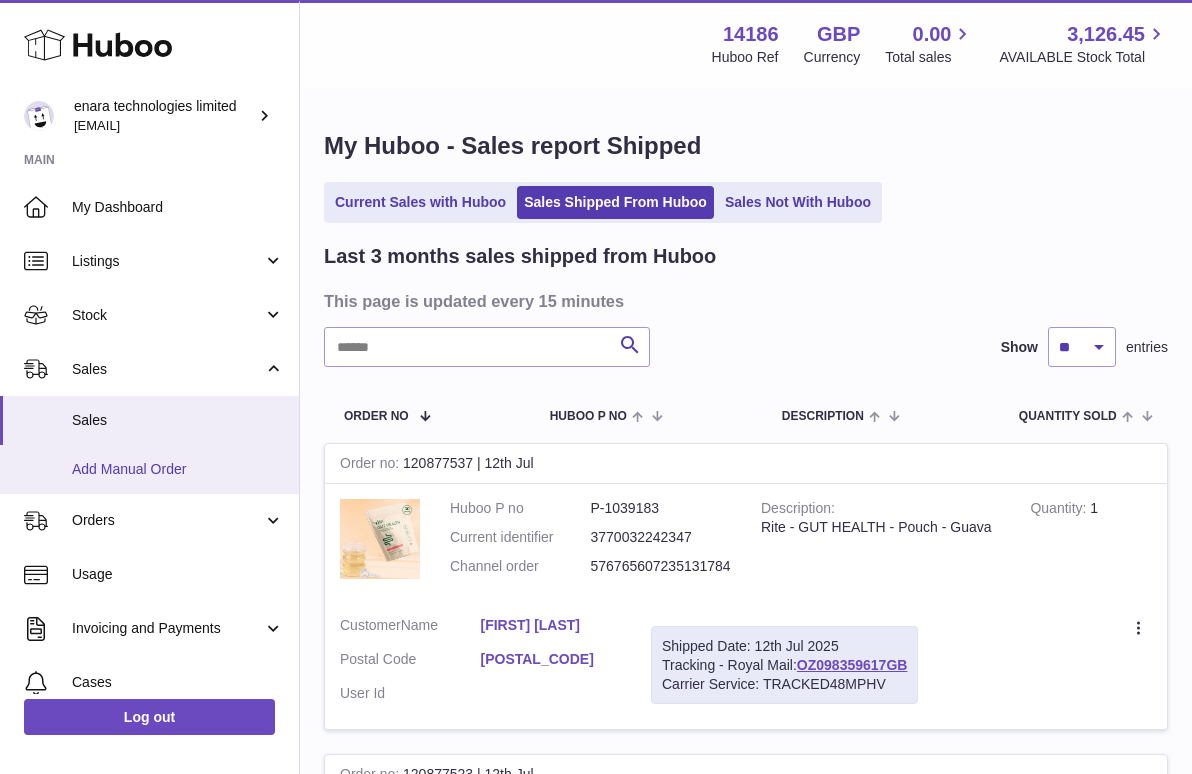 click on "Add Manual Order" at bounding box center (178, 469) 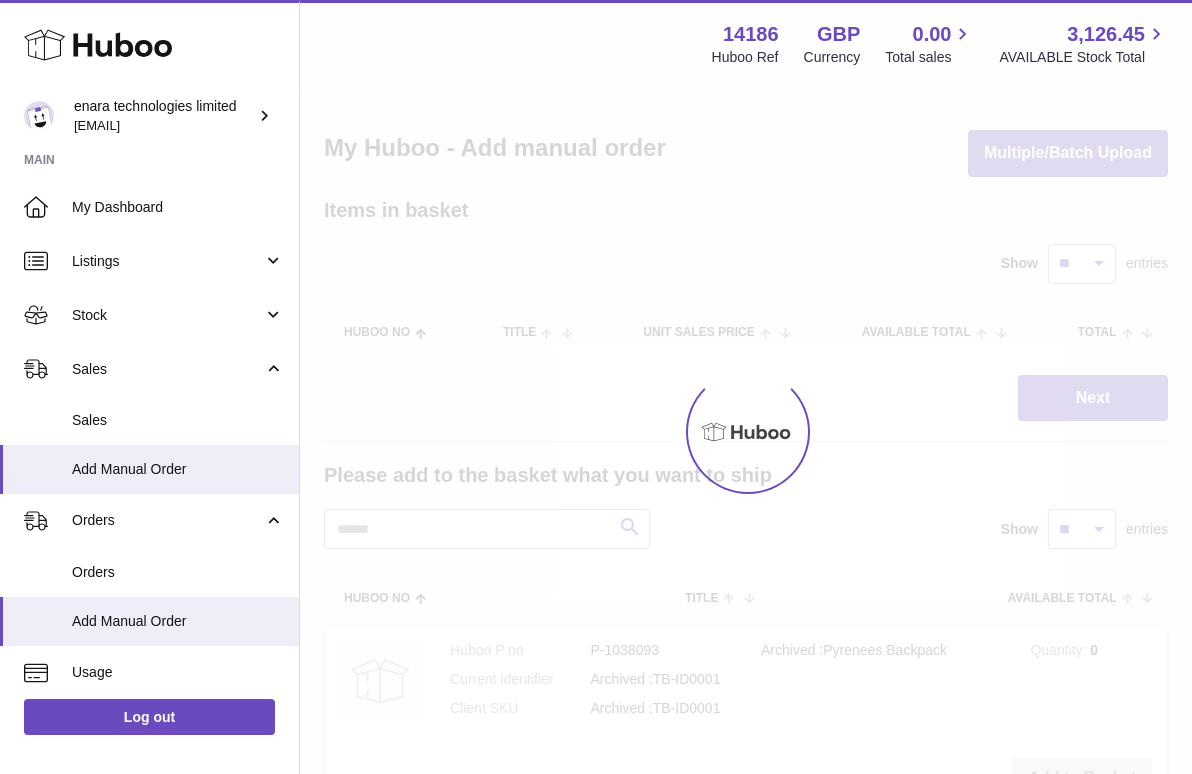 scroll, scrollTop: 0, scrollLeft: 0, axis: both 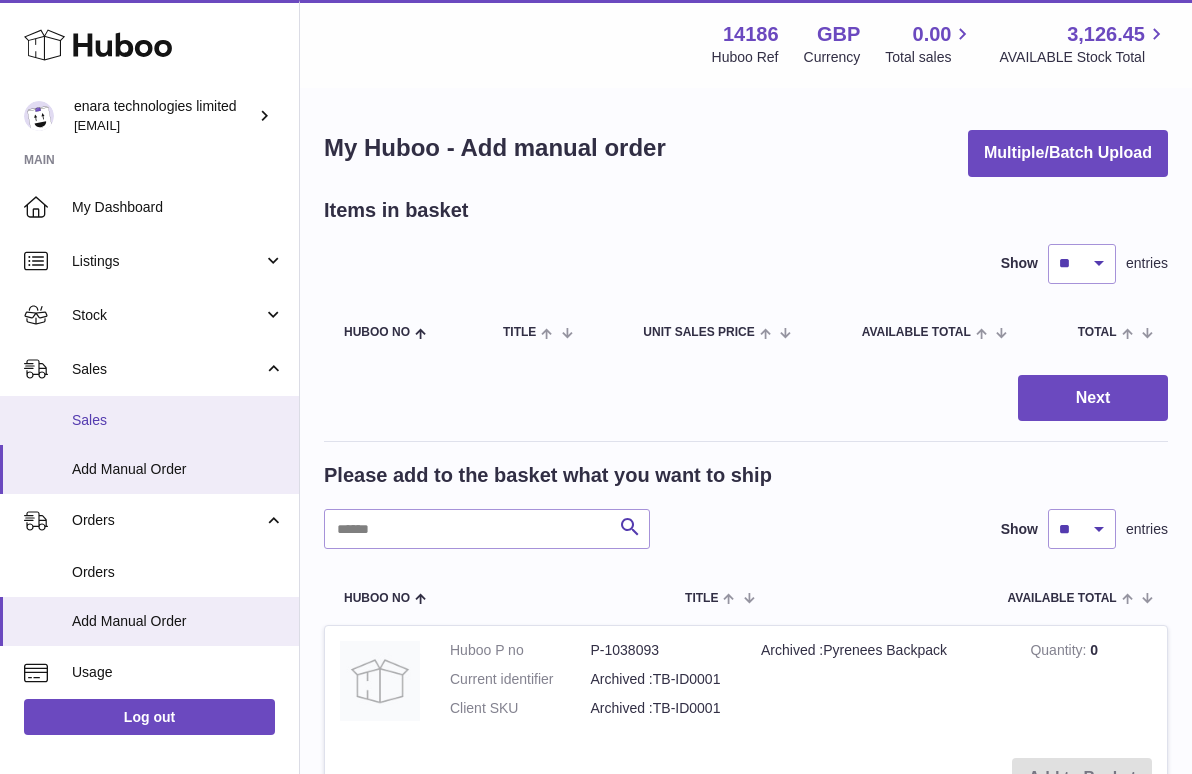 click on "Sales" at bounding box center [178, 420] 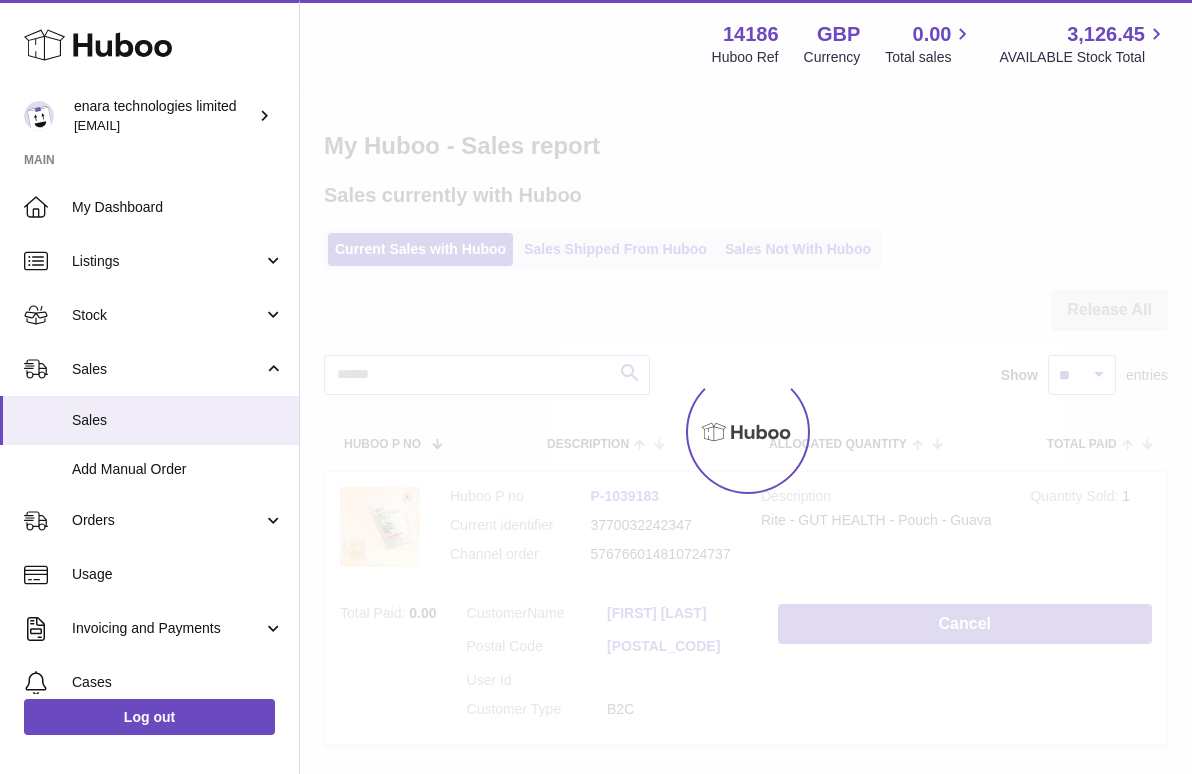 scroll, scrollTop: 0, scrollLeft: 0, axis: both 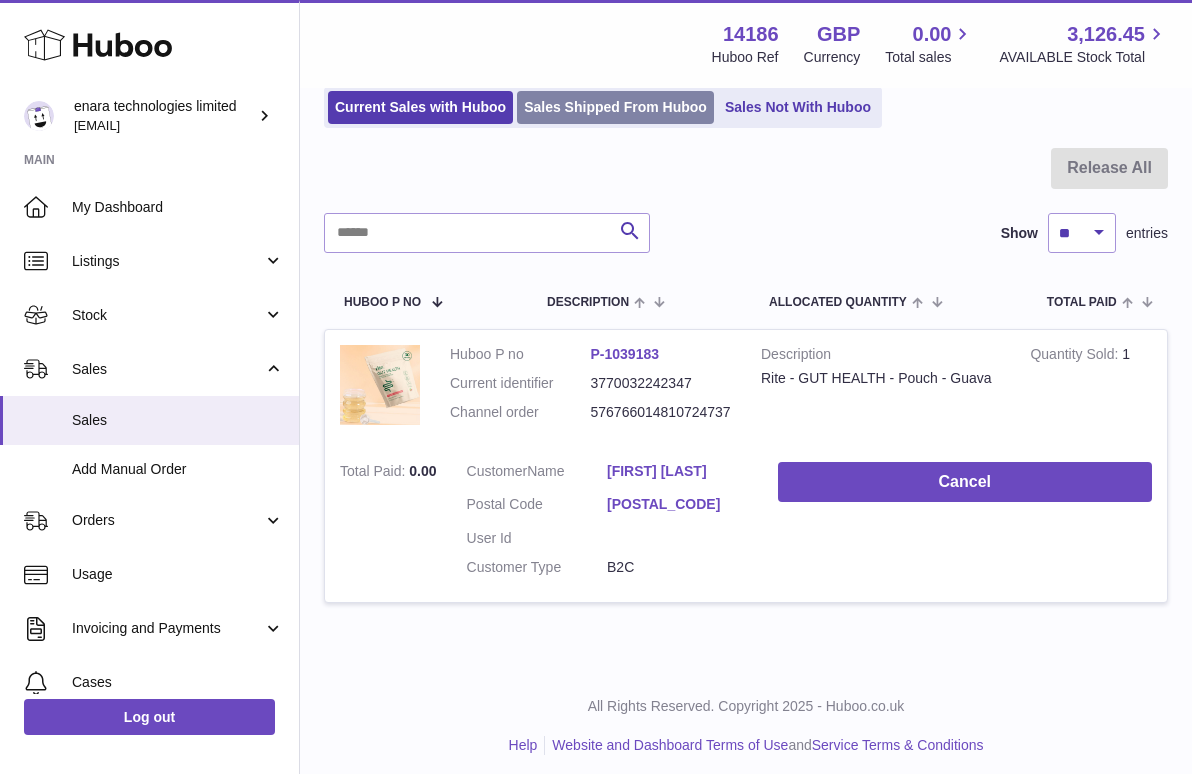 click on "Sales Shipped From Huboo" at bounding box center [615, 107] 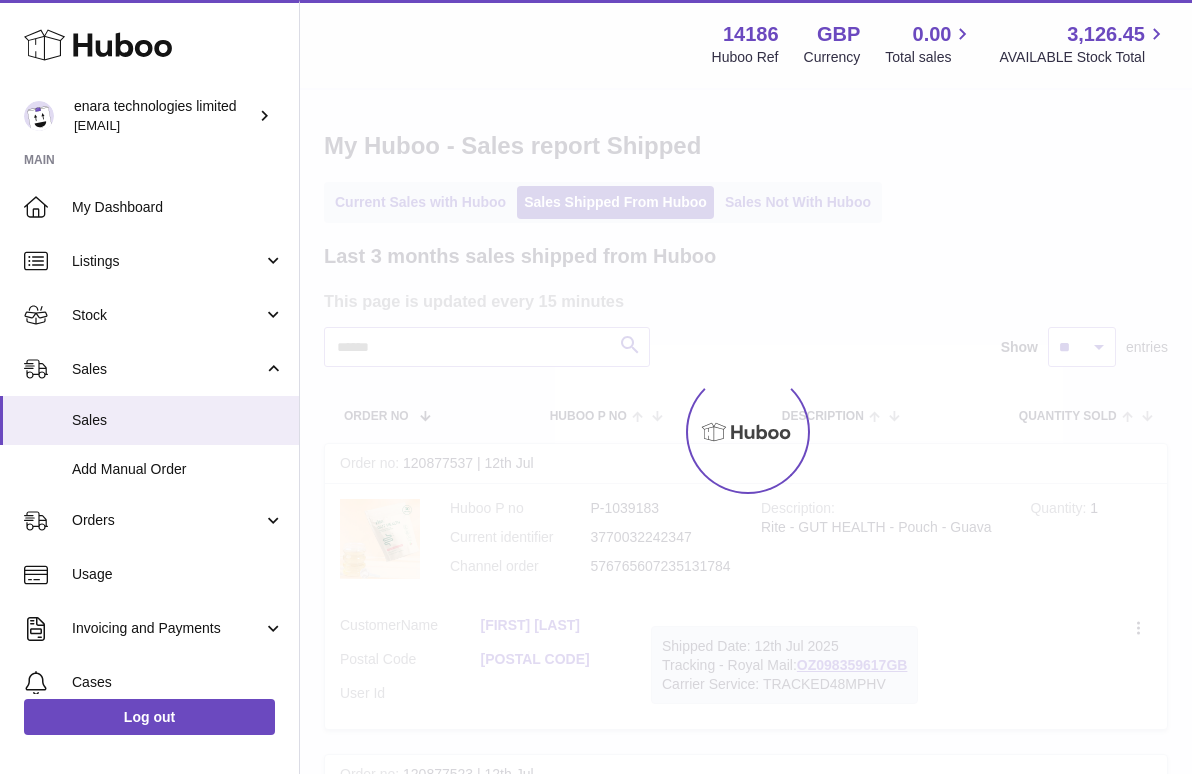 scroll, scrollTop: 0, scrollLeft: 0, axis: both 